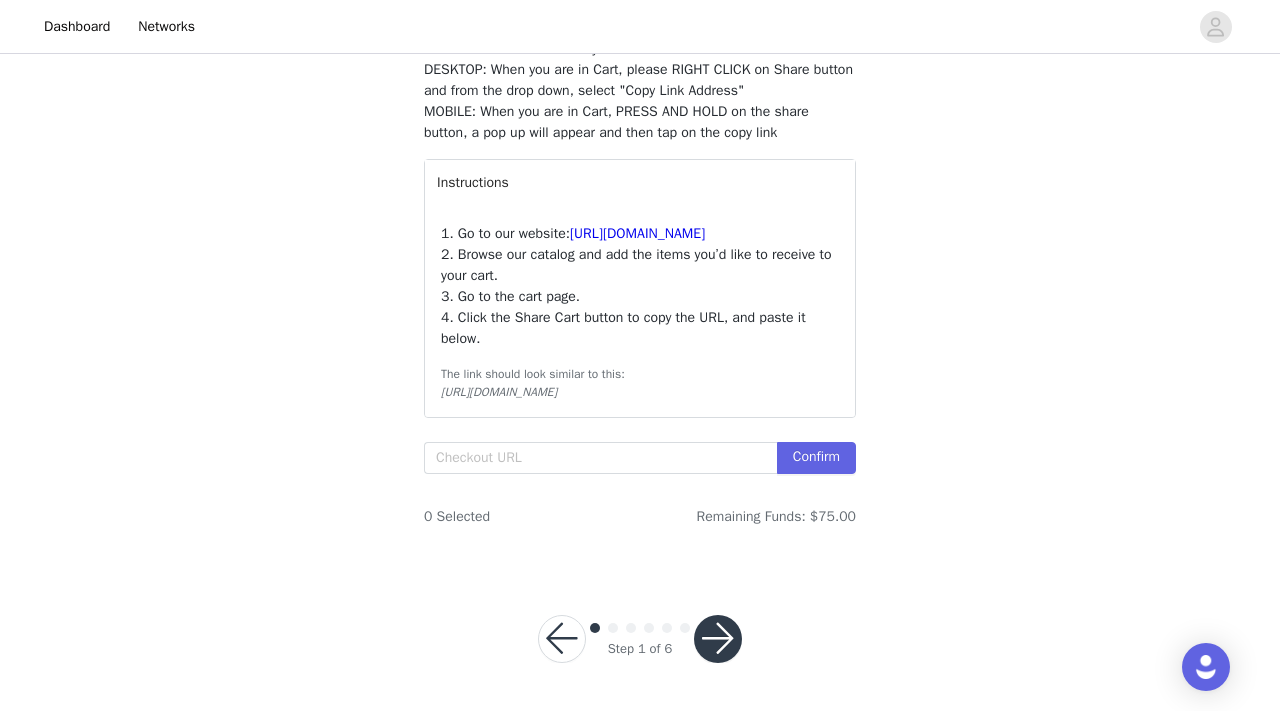 scroll, scrollTop: 381, scrollLeft: 0, axis: vertical 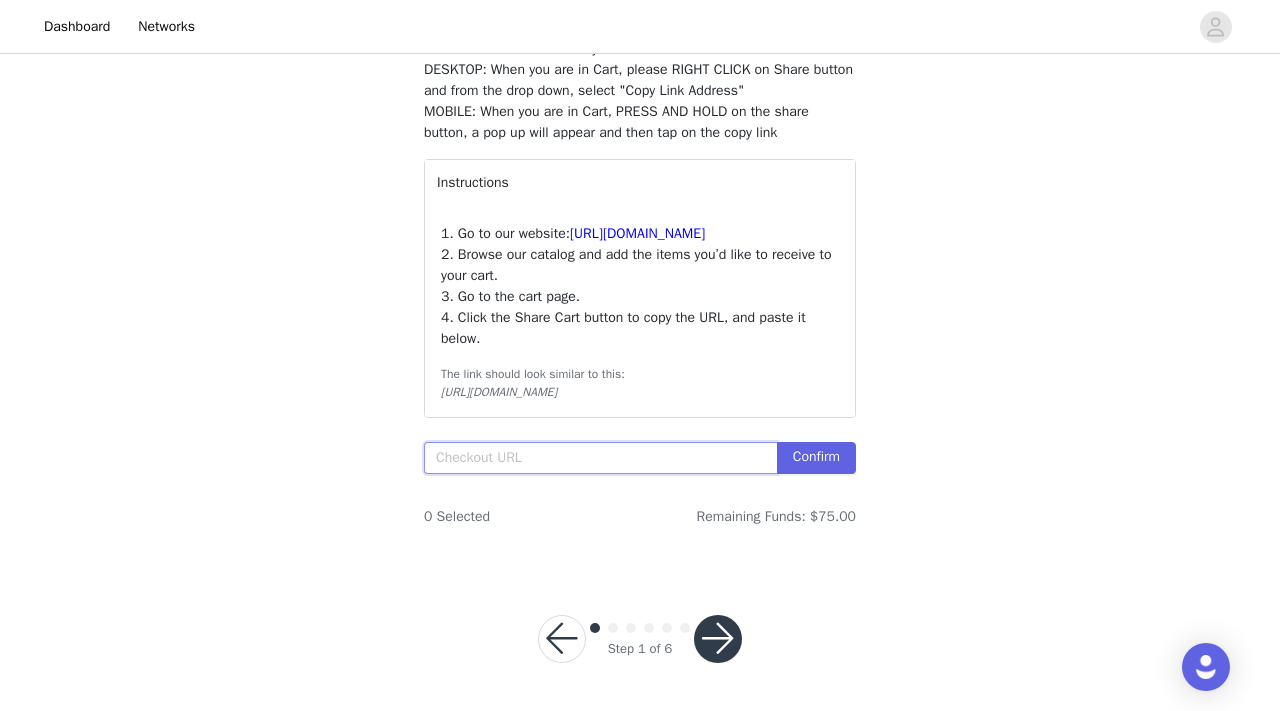 click at bounding box center [600, 458] 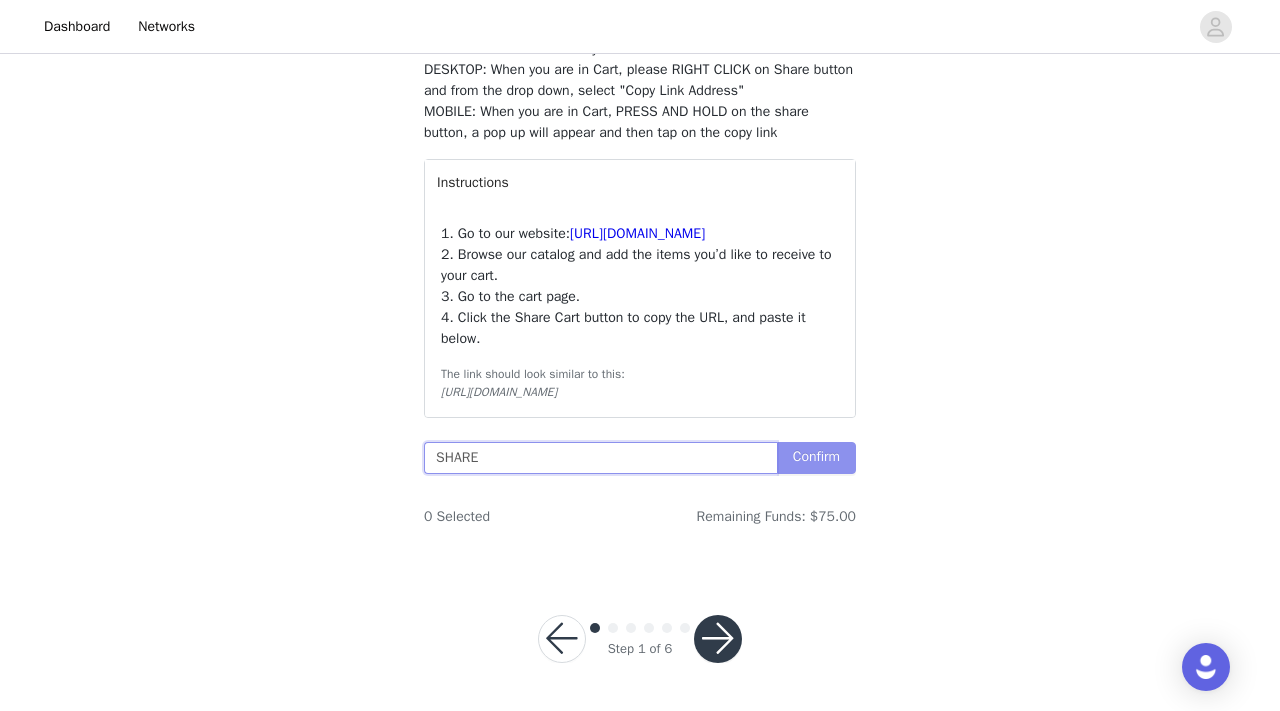type on "SHARE" 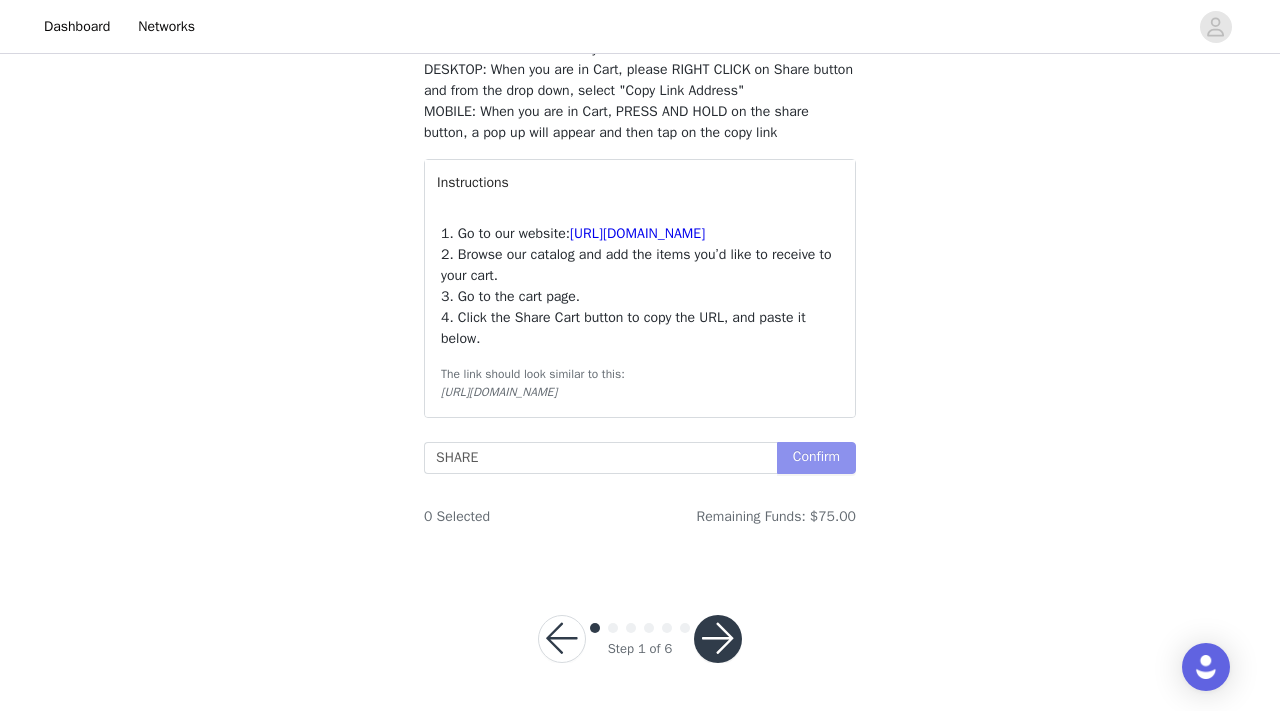 click on "Confirm" at bounding box center [816, 458] 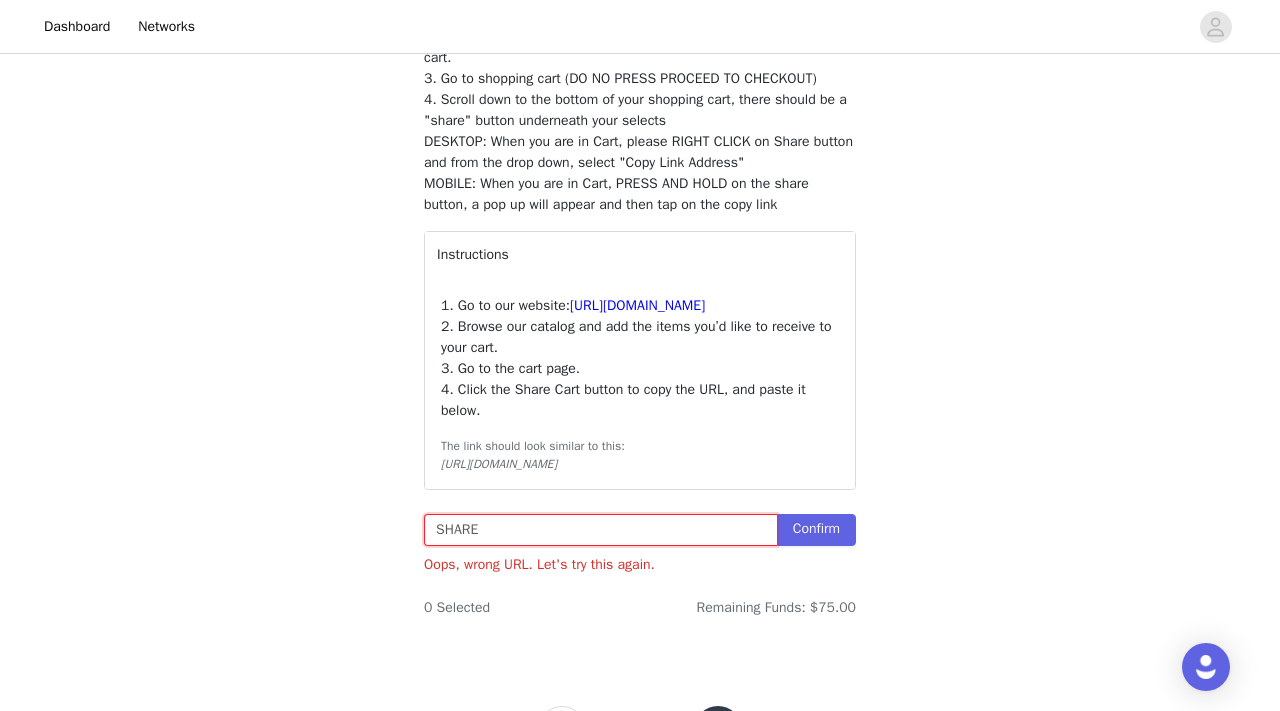 scroll, scrollTop: 0, scrollLeft: 0, axis: both 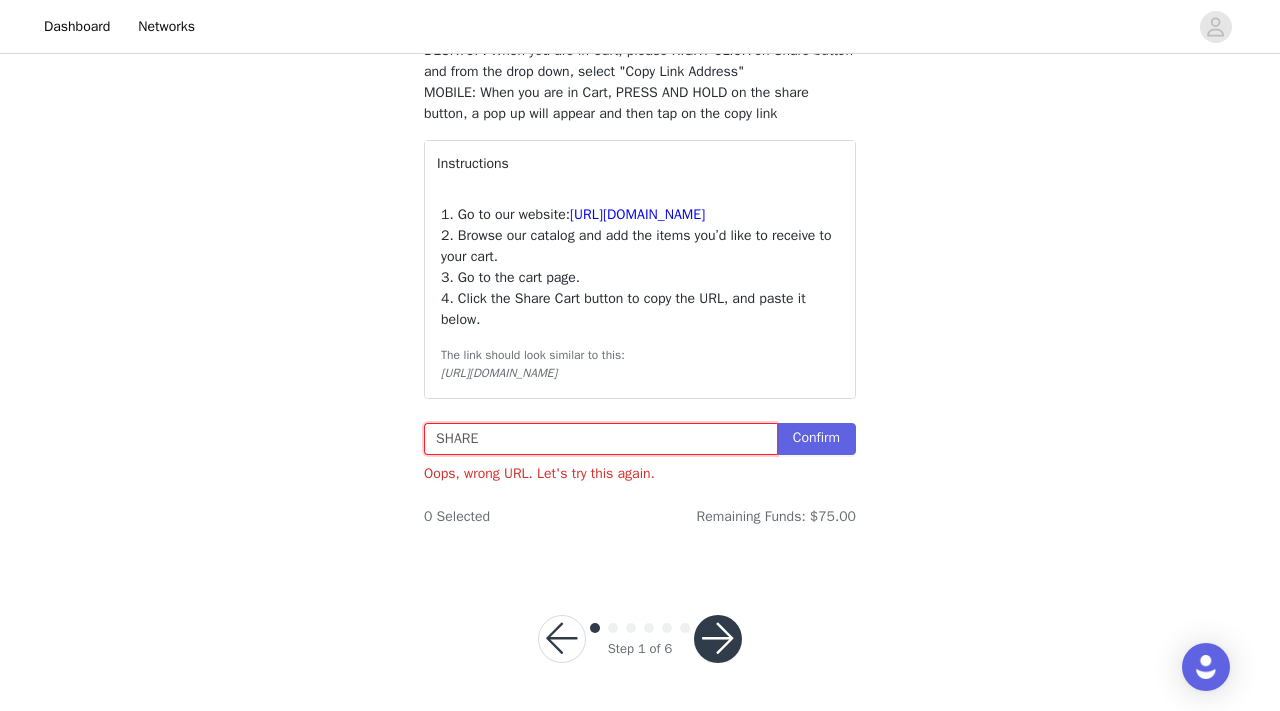 click on "SHARE" at bounding box center [600, 439] 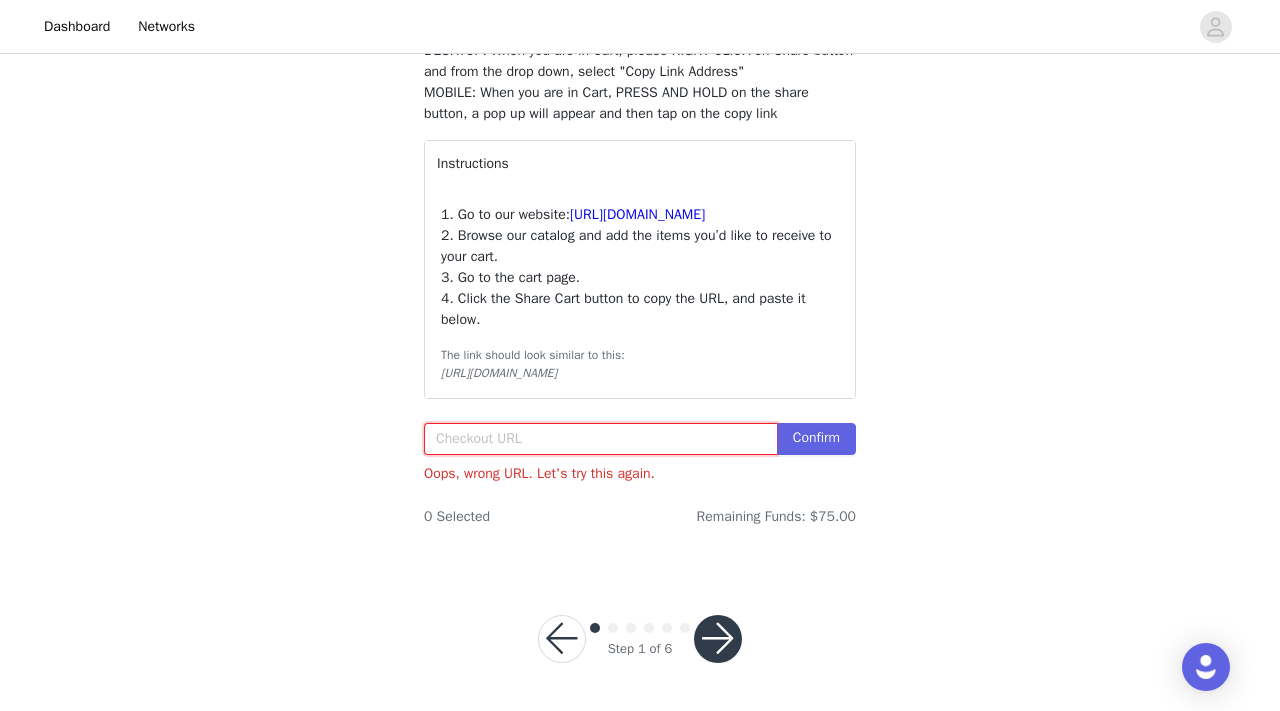 paste on "[URL][DOMAIN_NAME]" 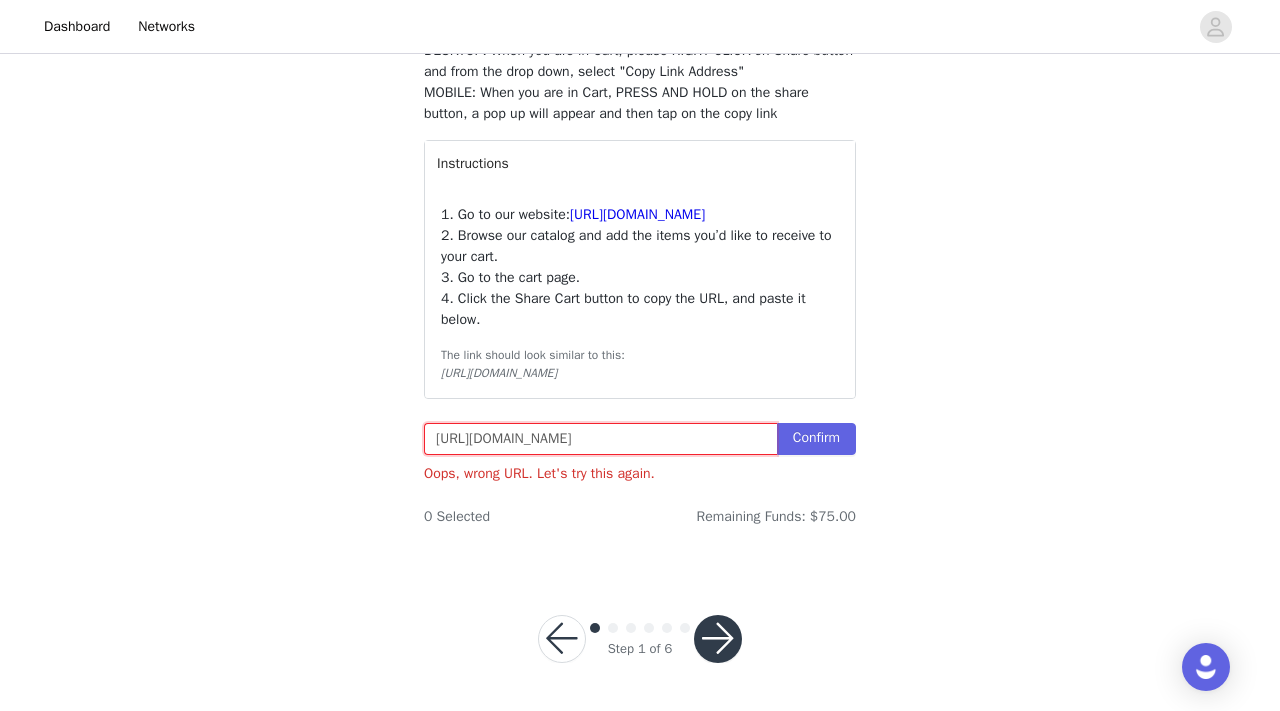 scroll, scrollTop: 0, scrollLeft: 37, axis: horizontal 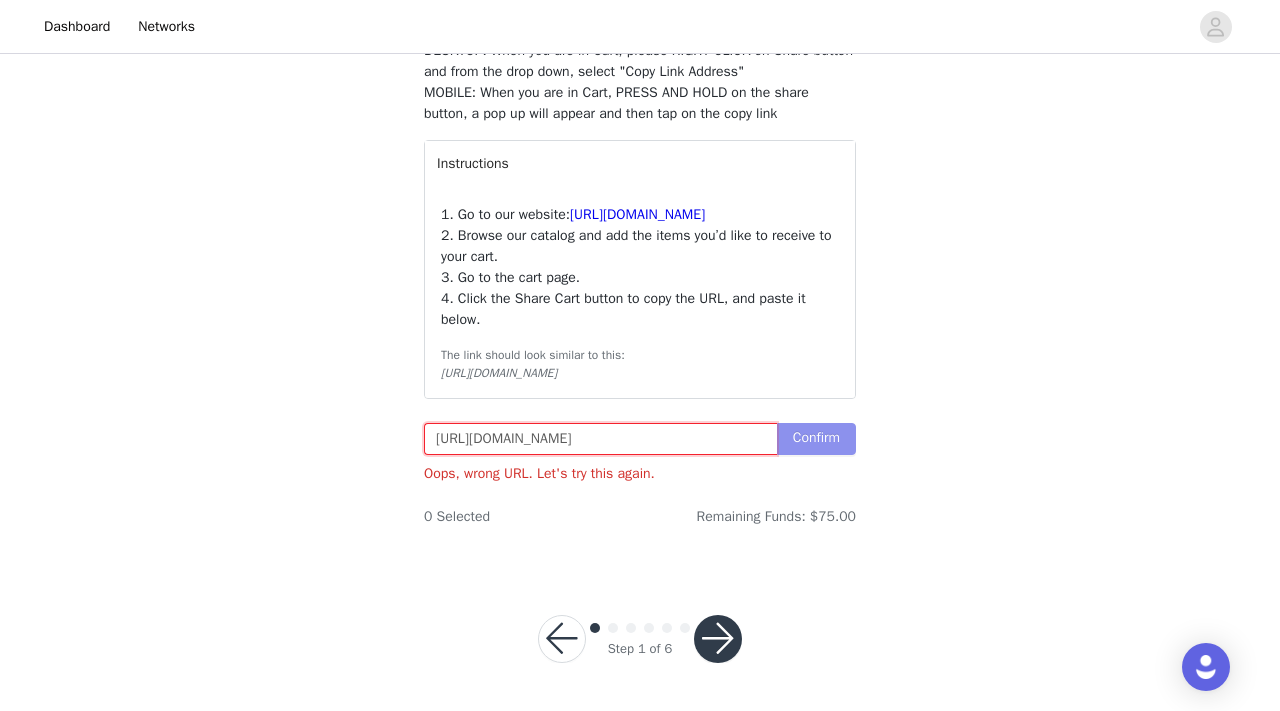 type on "[URL][DOMAIN_NAME]" 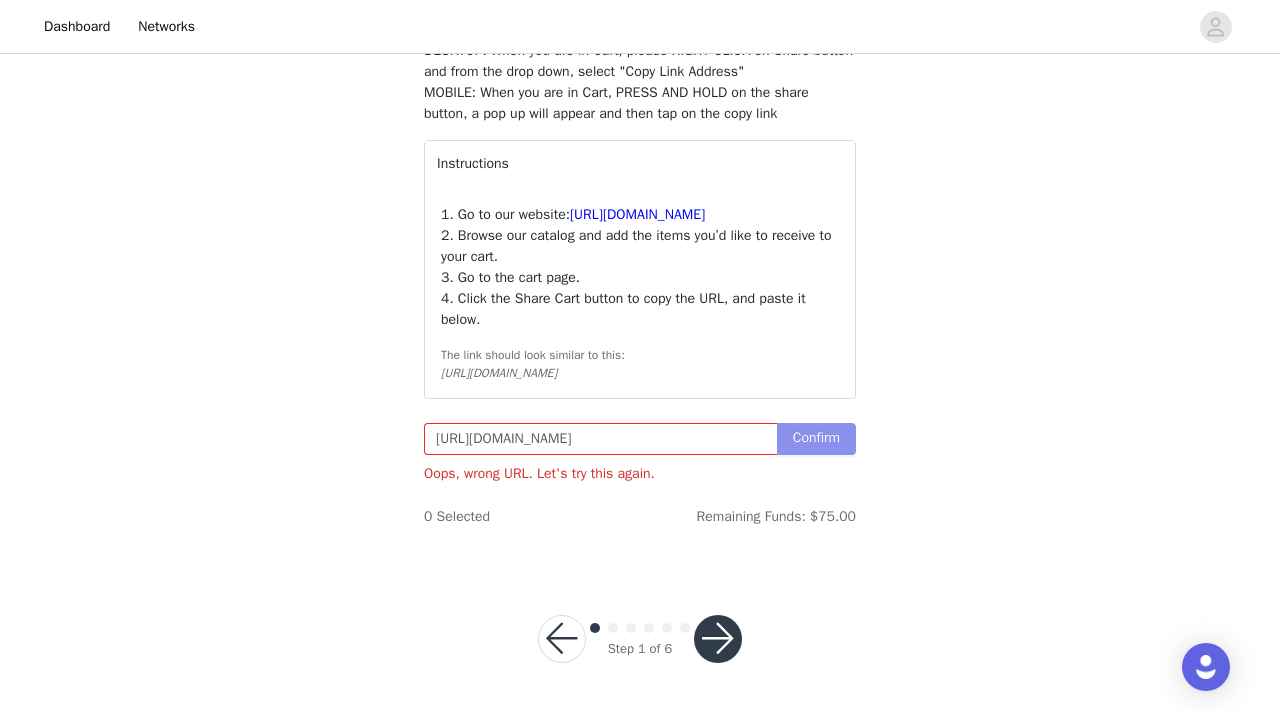 click on "Confirm" at bounding box center [816, 439] 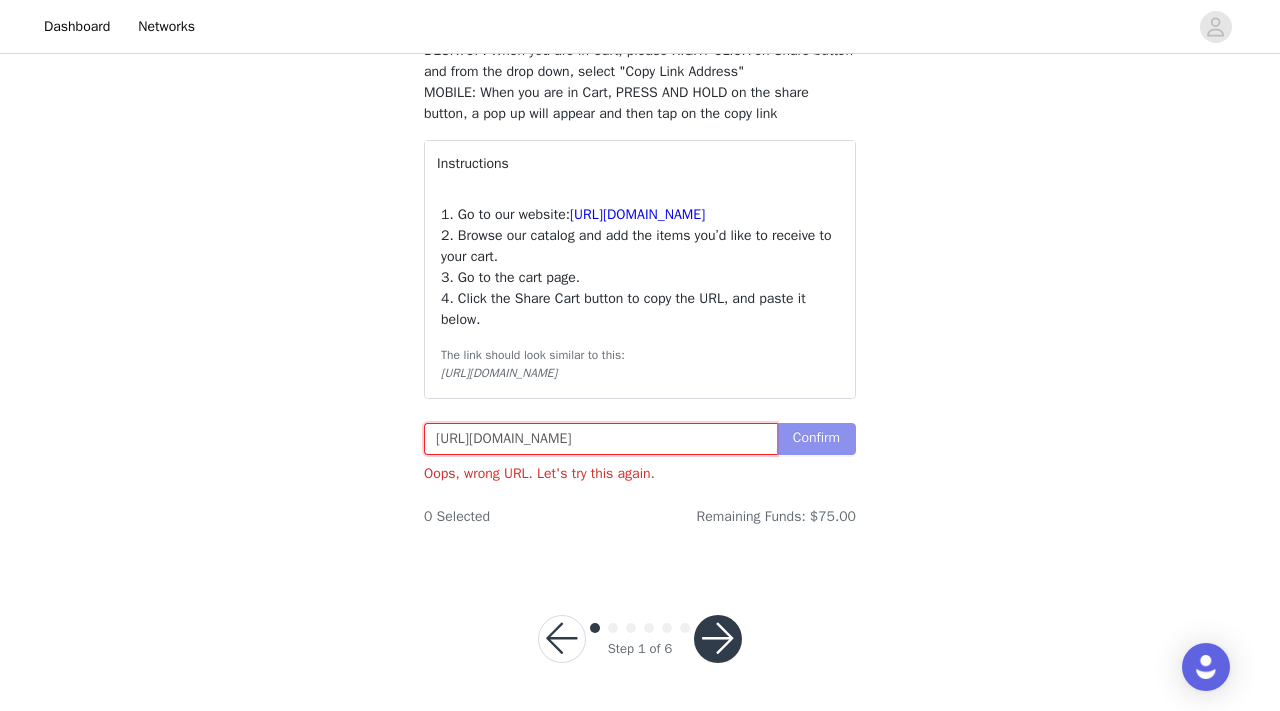 scroll, scrollTop: 0, scrollLeft: 0, axis: both 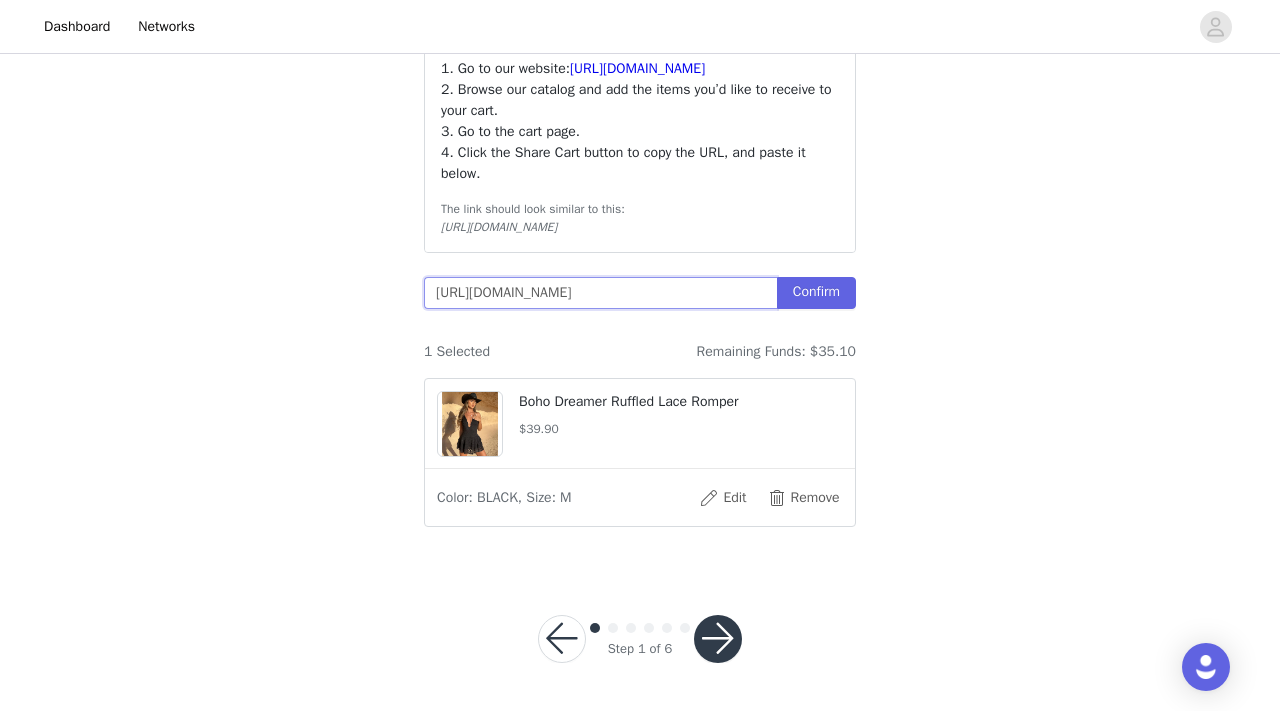click on "[URL][DOMAIN_NAME]" at bounding box center (600, 293) 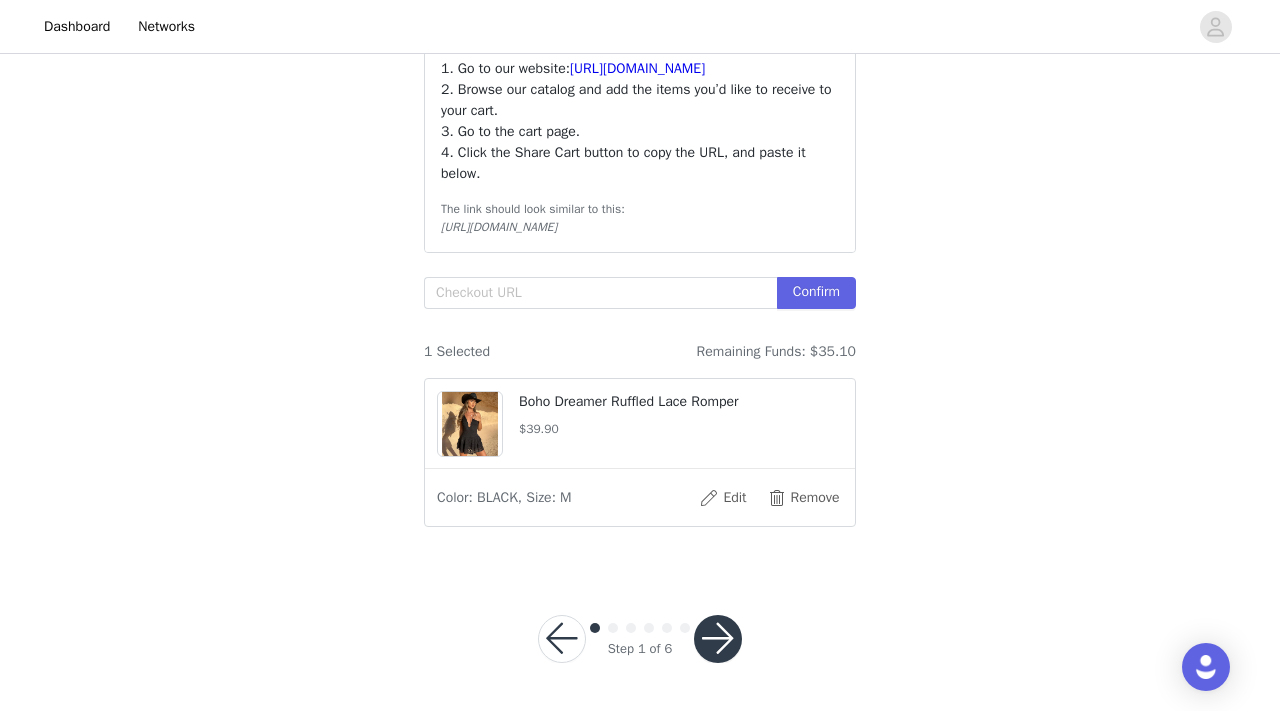 click on "STEP 1 OF 6
Products
HOW TO COPY YOUR SHOPPING CART LINK:
1. Go to our website: [URL][DOMAIN_NAME]
2. Browse our catalog and add the items you’d like to receive to your cart.
3. Go to shopping cart (DO NO PRESS PROCEED TO CHECKOUT)
4. Scroll down to the bottom of your shopping cart, there should be a "share" button underneath your selects
DESKTOP: When you are in Cart, please RIGHT CLICK on Share button and from the drop down, select "Copy Link Address"
MOBILE: When you are in Cart, PRESS AND HOLD on the share button, a pop up will appear and then tap on the copy link
Instructions
1. Go to our website:
[URL][DOMAIN_NAME]    2. Browse our catalog and add the items you’d like to receive to your cart.     3. Go to the cart page.      The link should look similar to this:       Confirm" at bounding box center [640, 58] 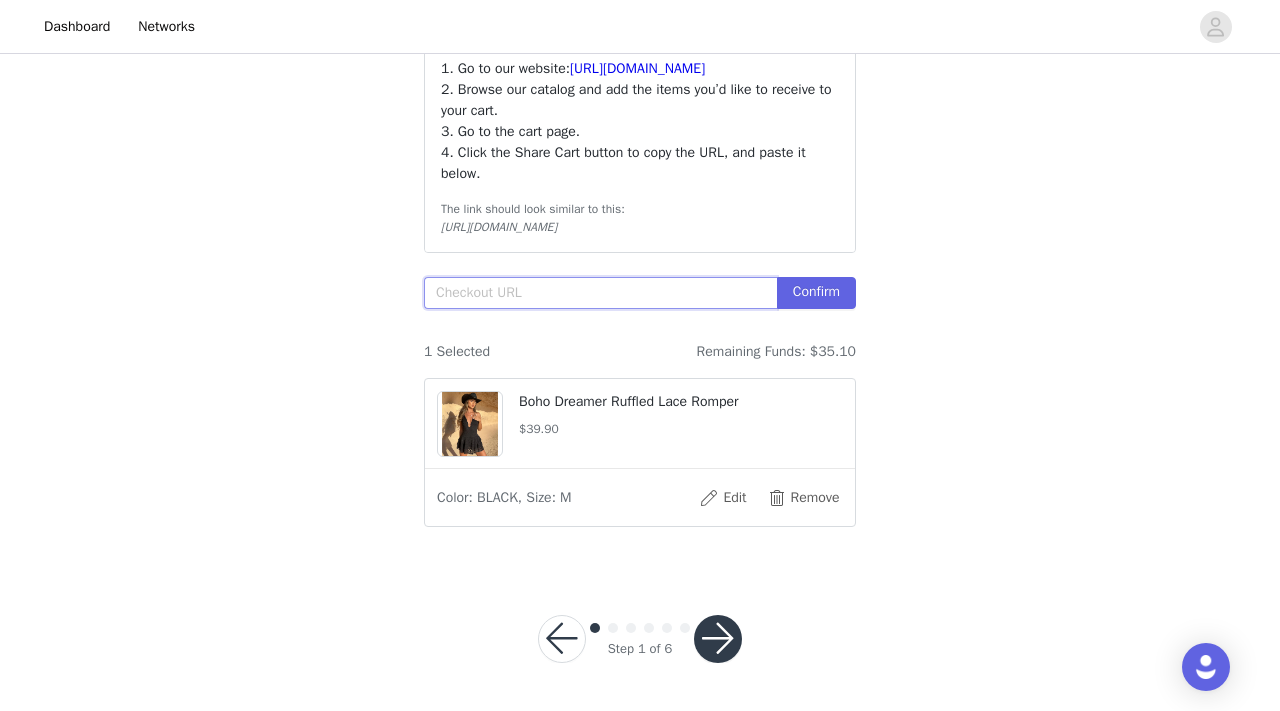 click at bounding box center [600, 293] 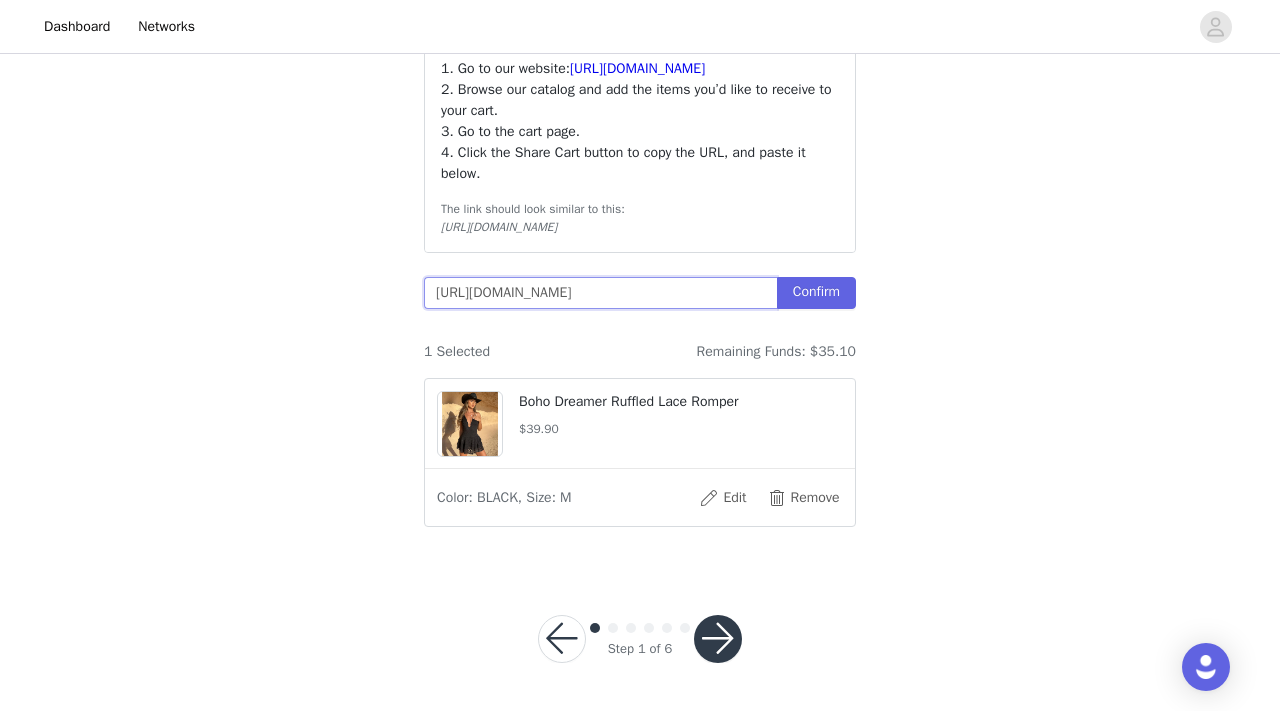 scroll, scrollTop: 0, scrollLeft: 313, axis: horizontal 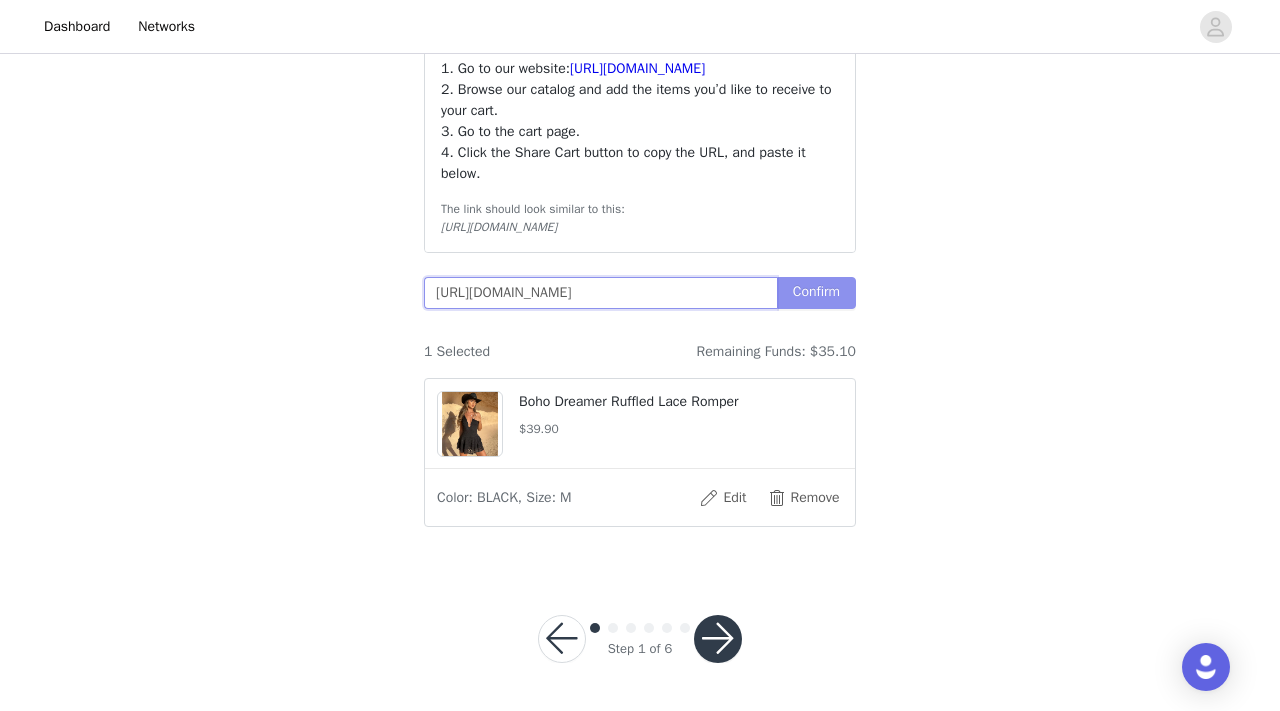 type on "[URL][DOMAIN_NAME]" 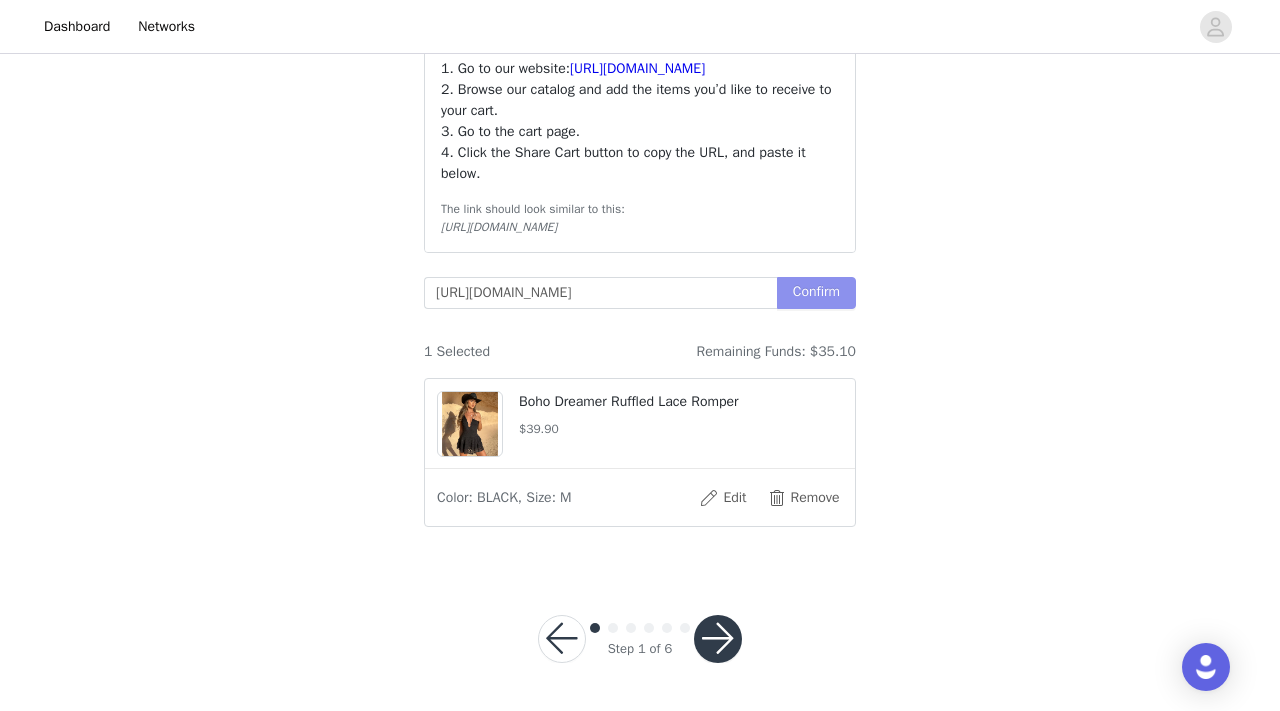 scroll, scrollTop: 0, scrollLeft: 0, axis: both 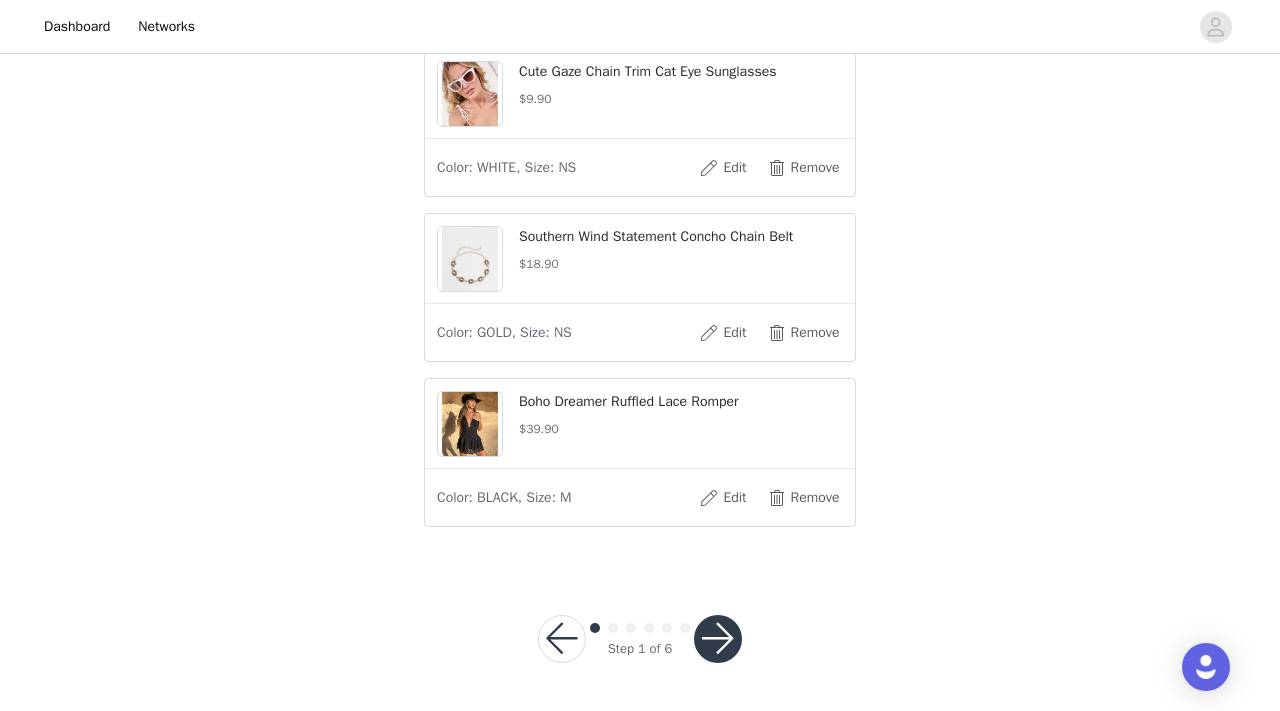 click at bounding box center (718, 639) 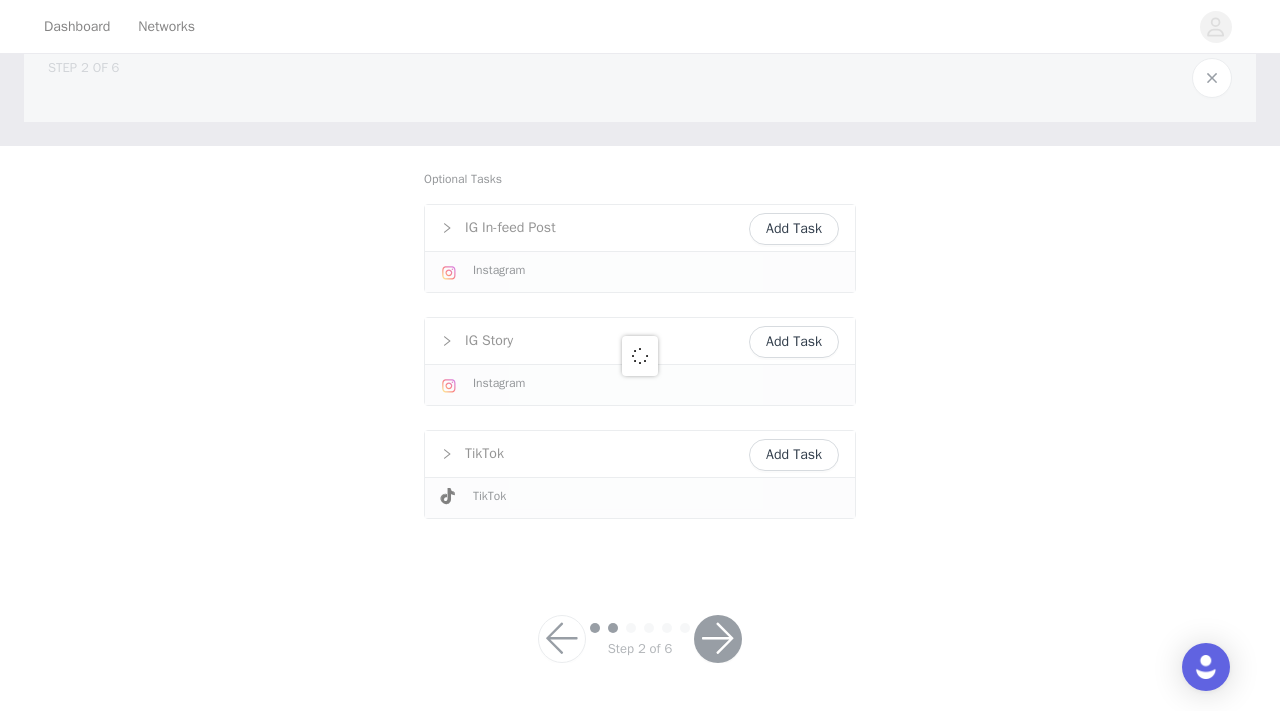 scroll, scrollTop: 337, scrollLeft: 0, axis: vertical 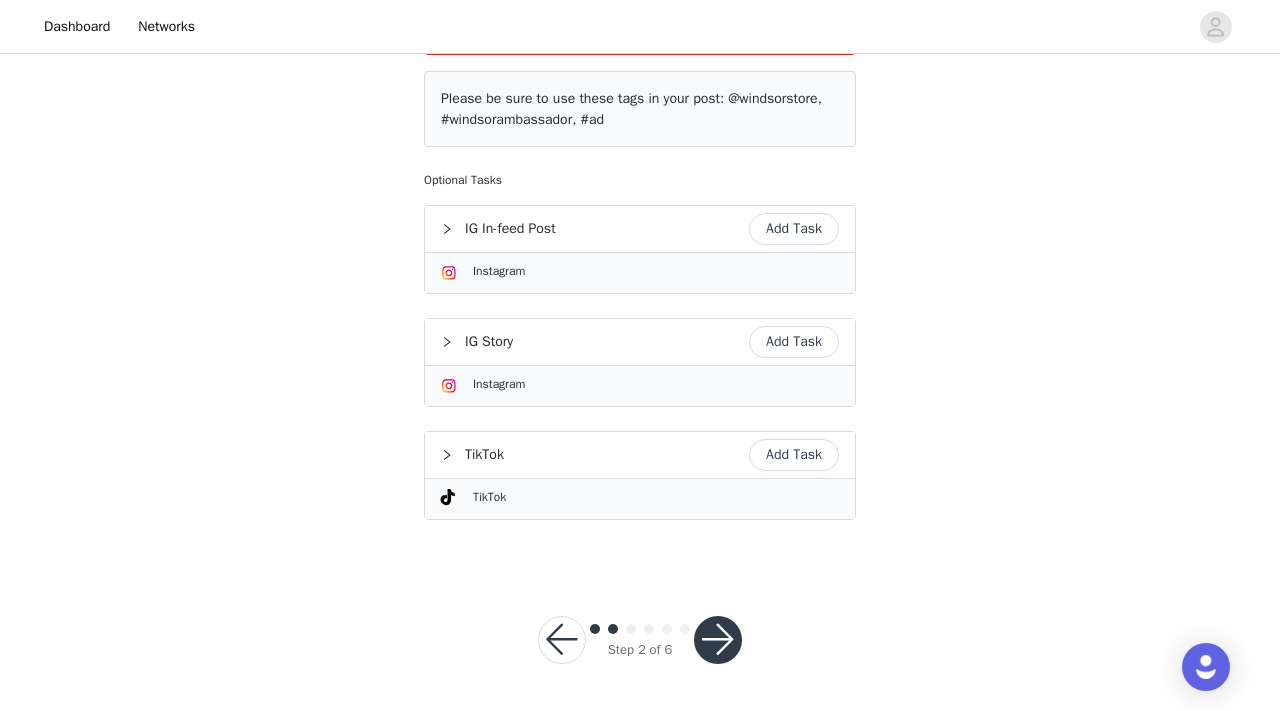 click on "Add Task" at bounding box center [794, 229] 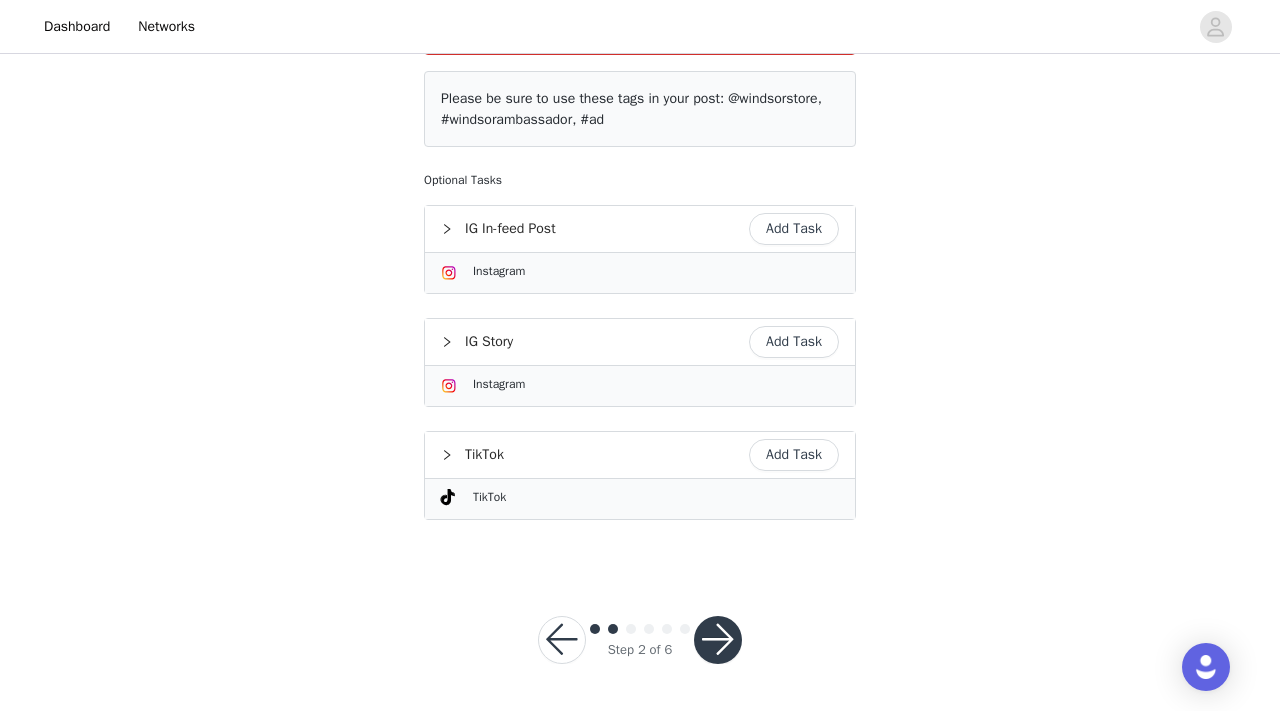 click on "Add Task" at bounding box center (794, 229) 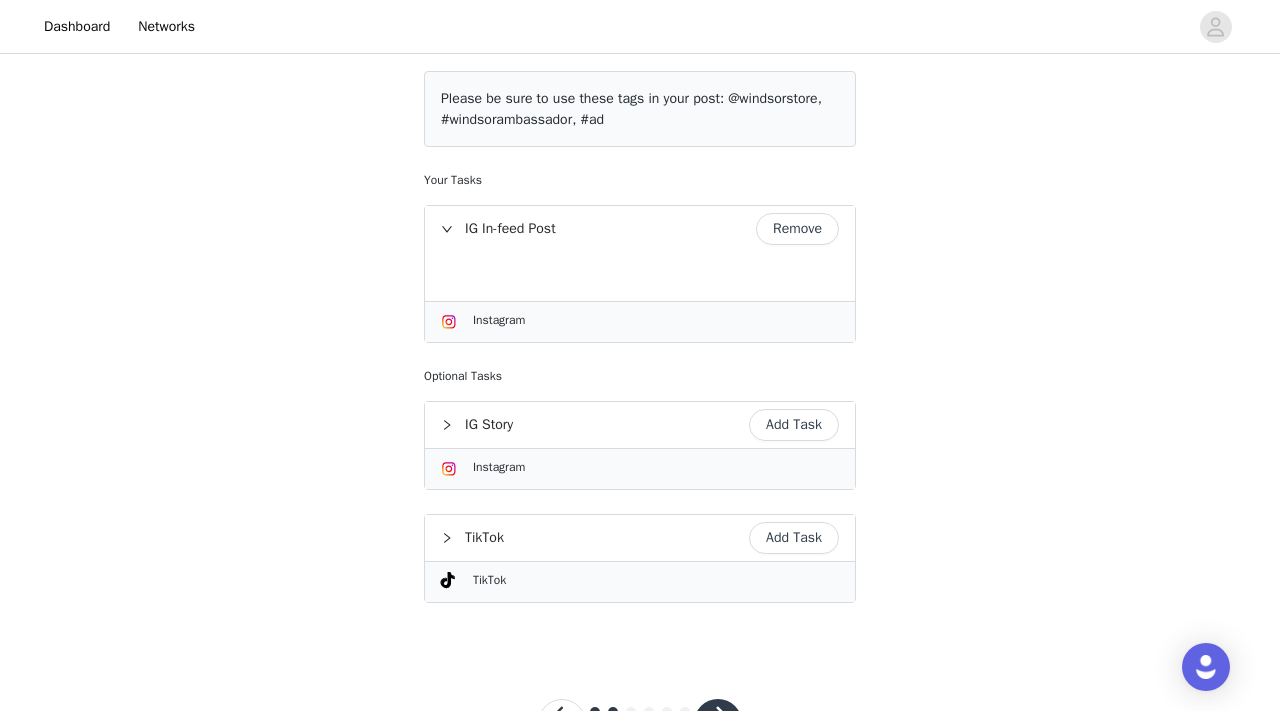 click at bounding box center (640, 277) 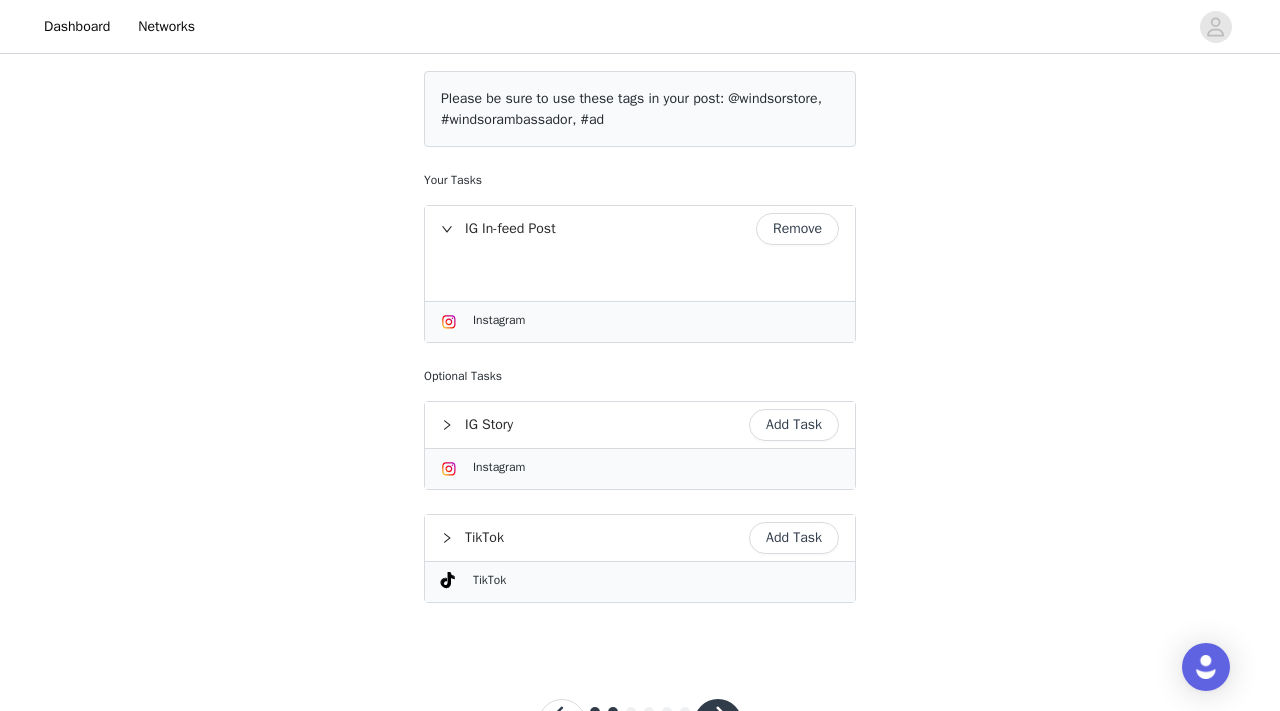click on "Remove" at bounding box center [797, 229] 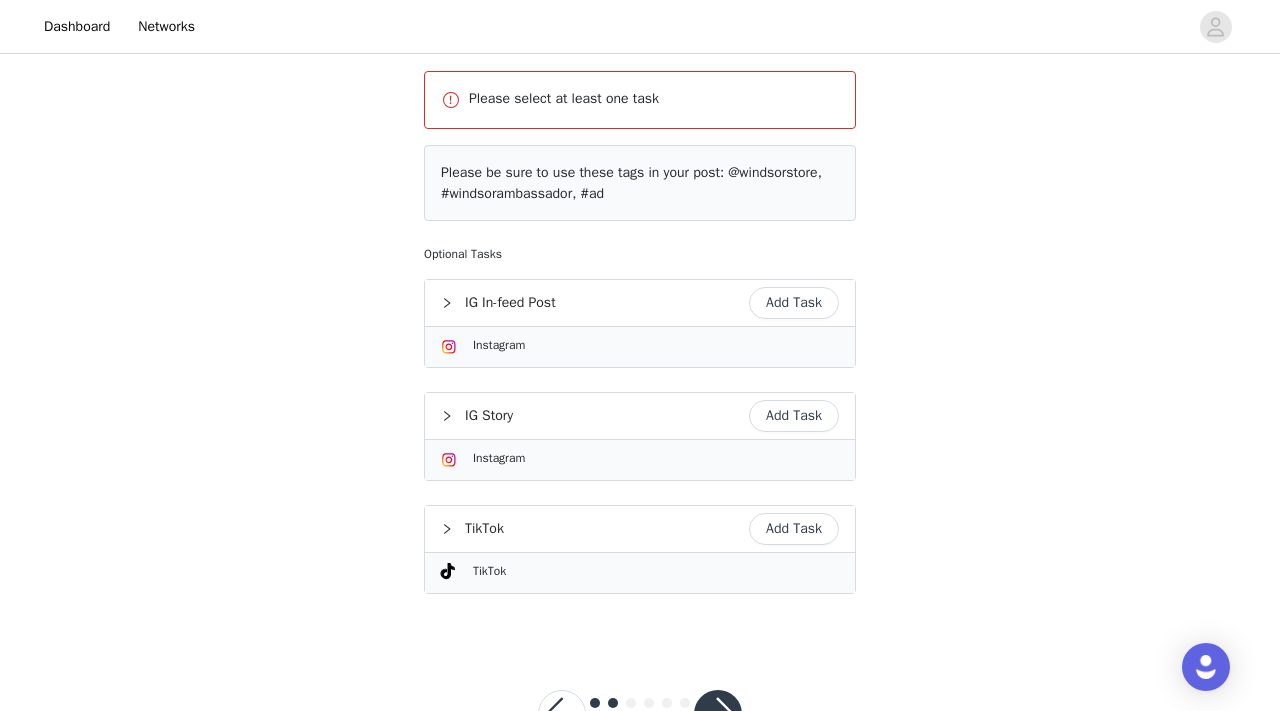 click on "Add Task" at bounding box center (794, 416) 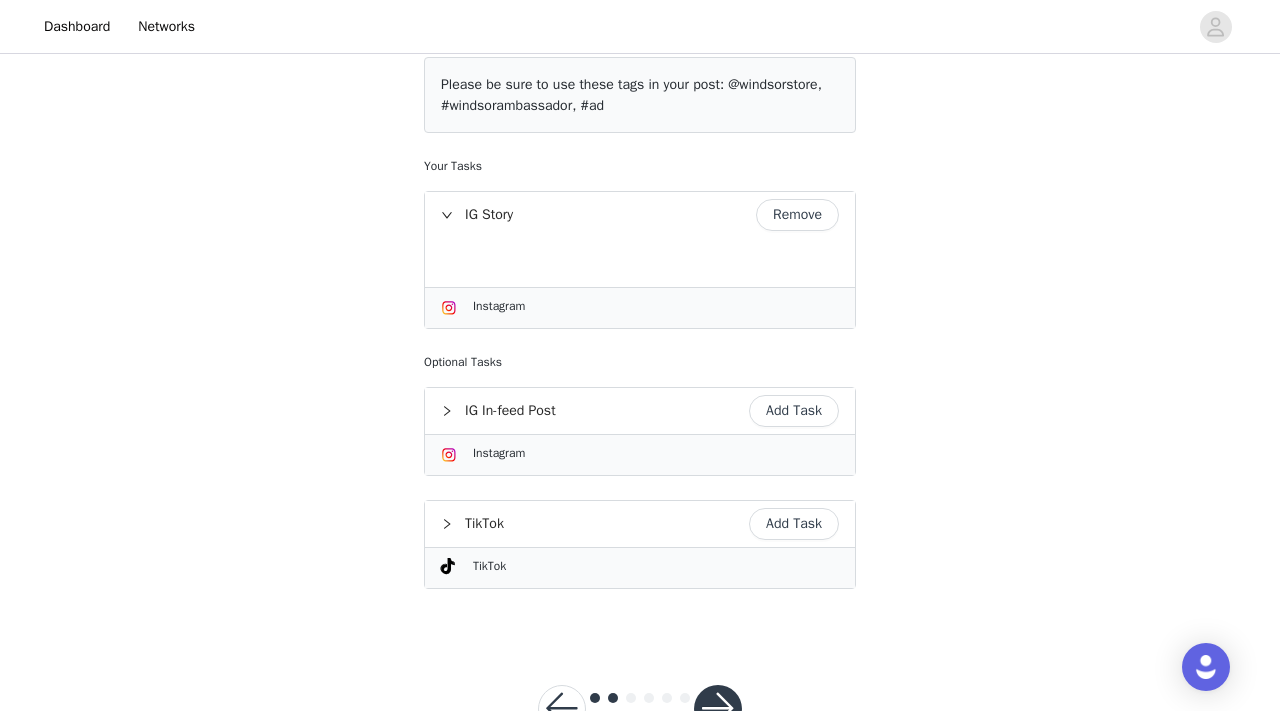 scroll, scrollTop: 346, scrollLeft: 0, axis: vertical 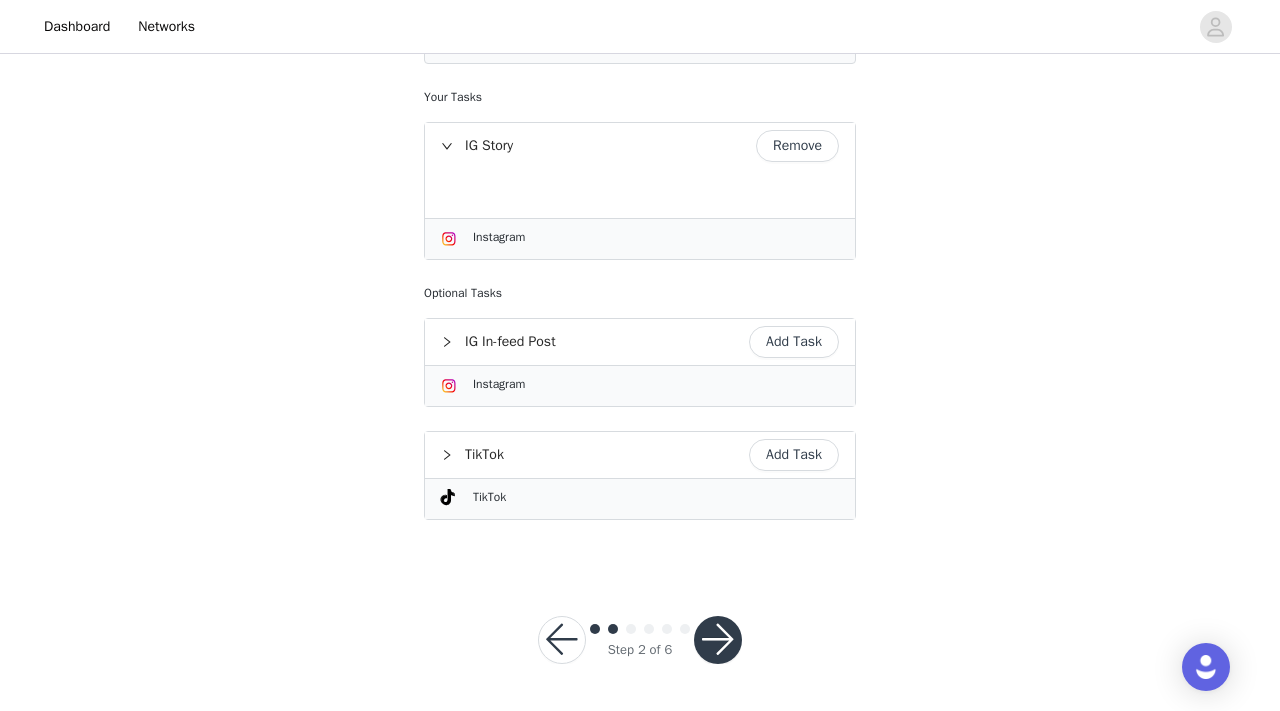 click at bounding box center (718, 640) 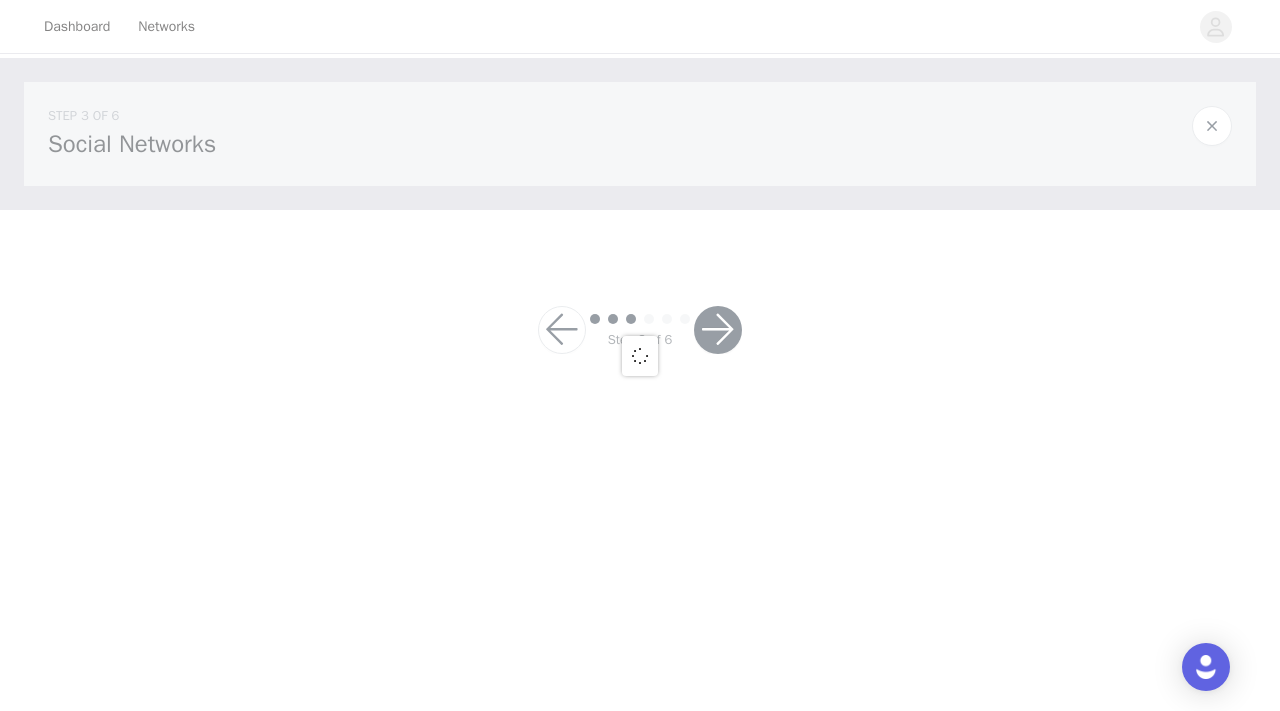 scroll, scrollTop: 0, scrollLeft: 0, axis: both 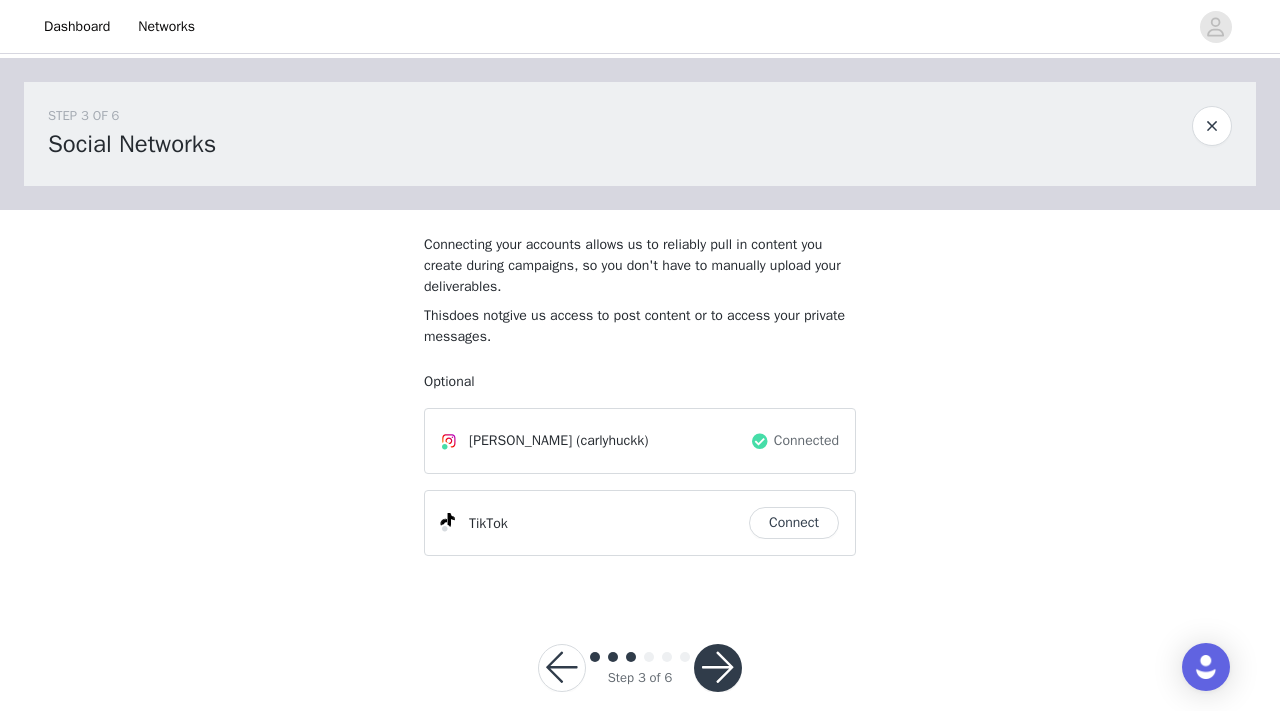 click at bounding box center [718, 668] 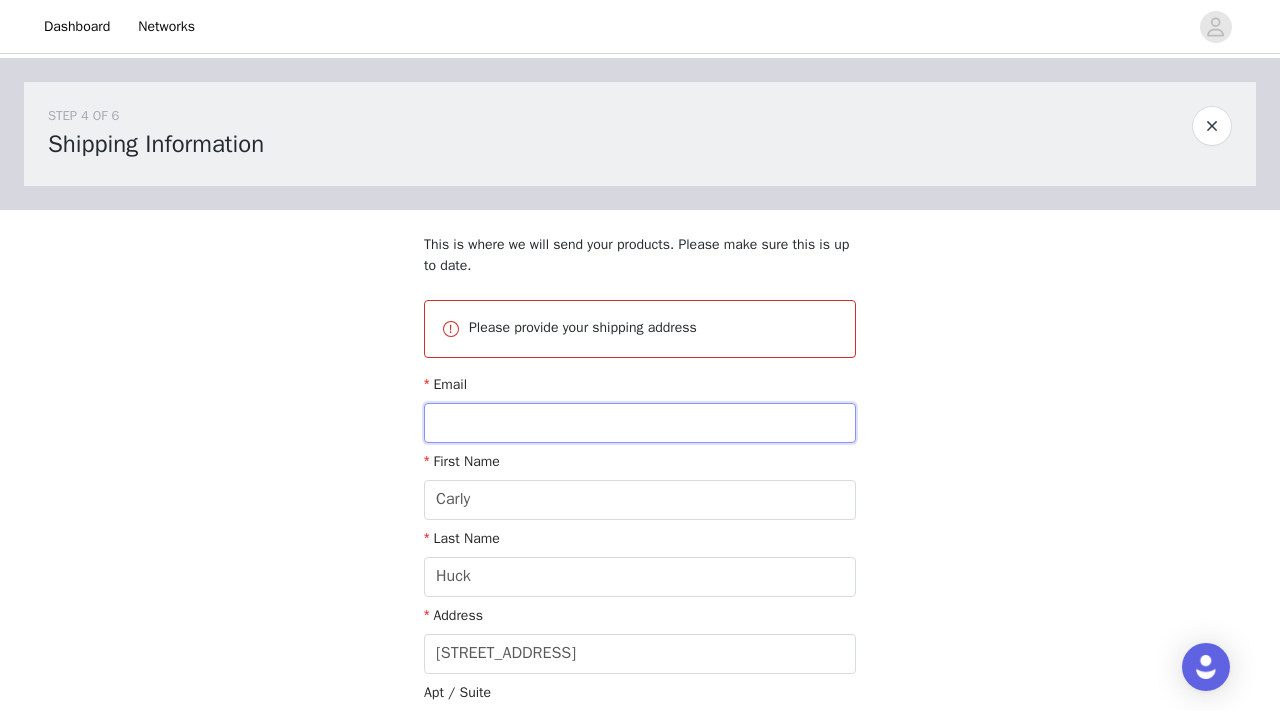 click at bounding box center (640, 423) 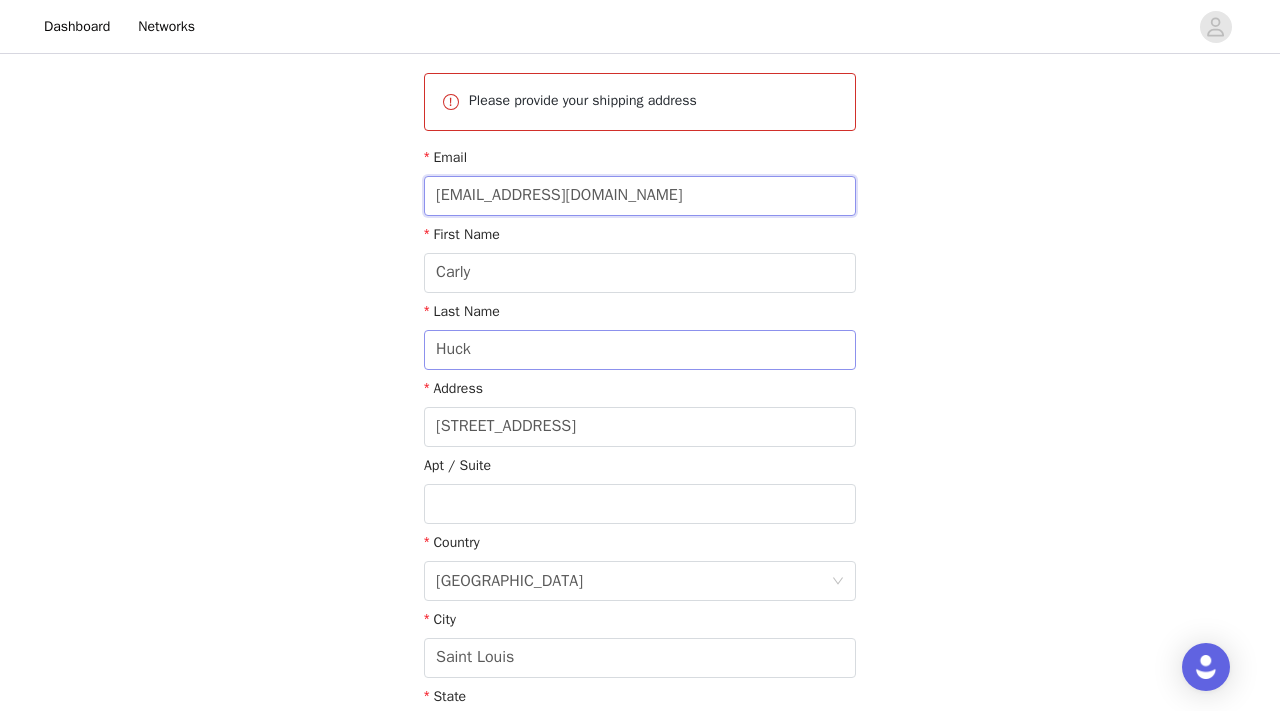 scroll, scrollTop: 229, scrollLeft: 0, axis: vertical 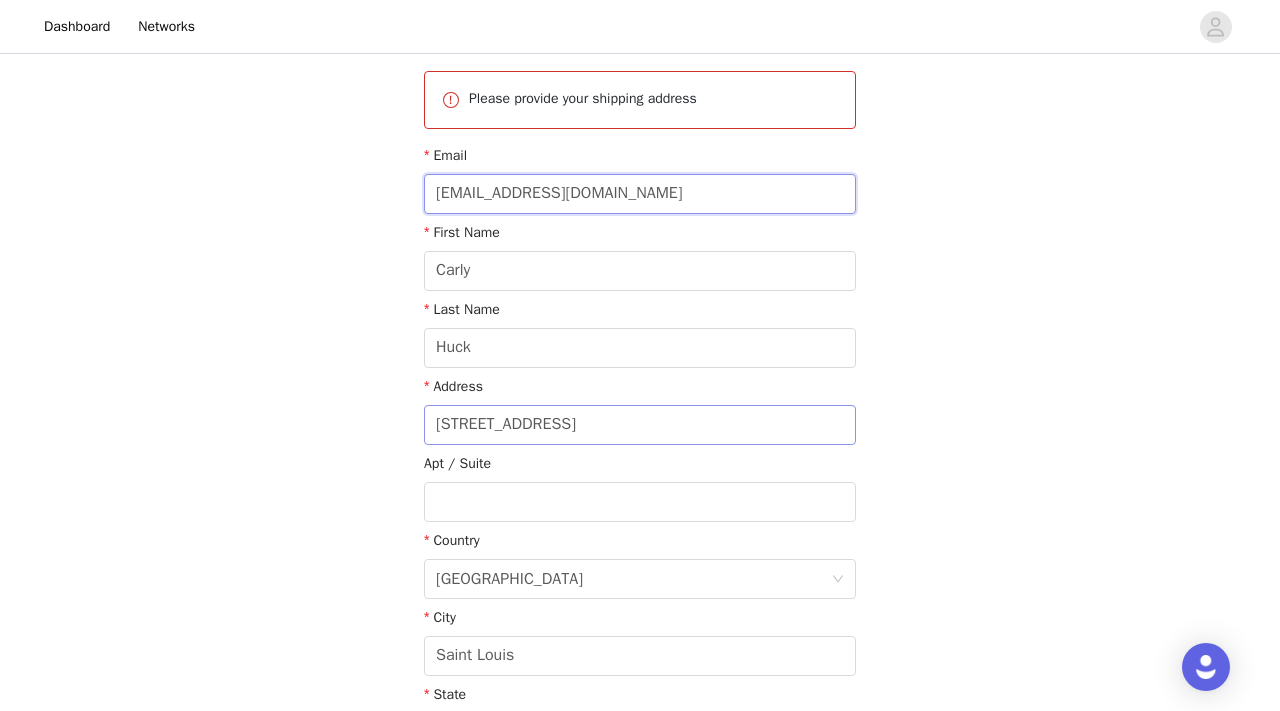 type on "[EMAIL_ADDRESS][DOMAIN_NAME]" 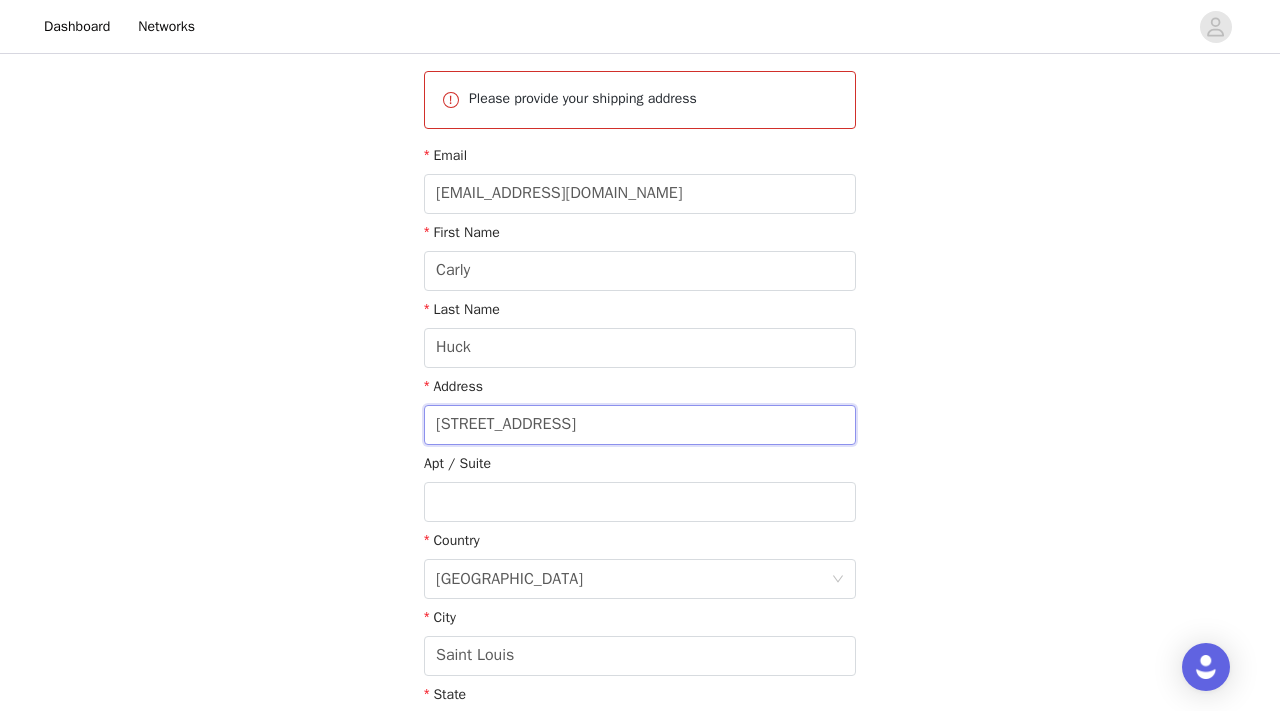 click on "[STREET_ADDRESS]" at bounding box center (640, 425) 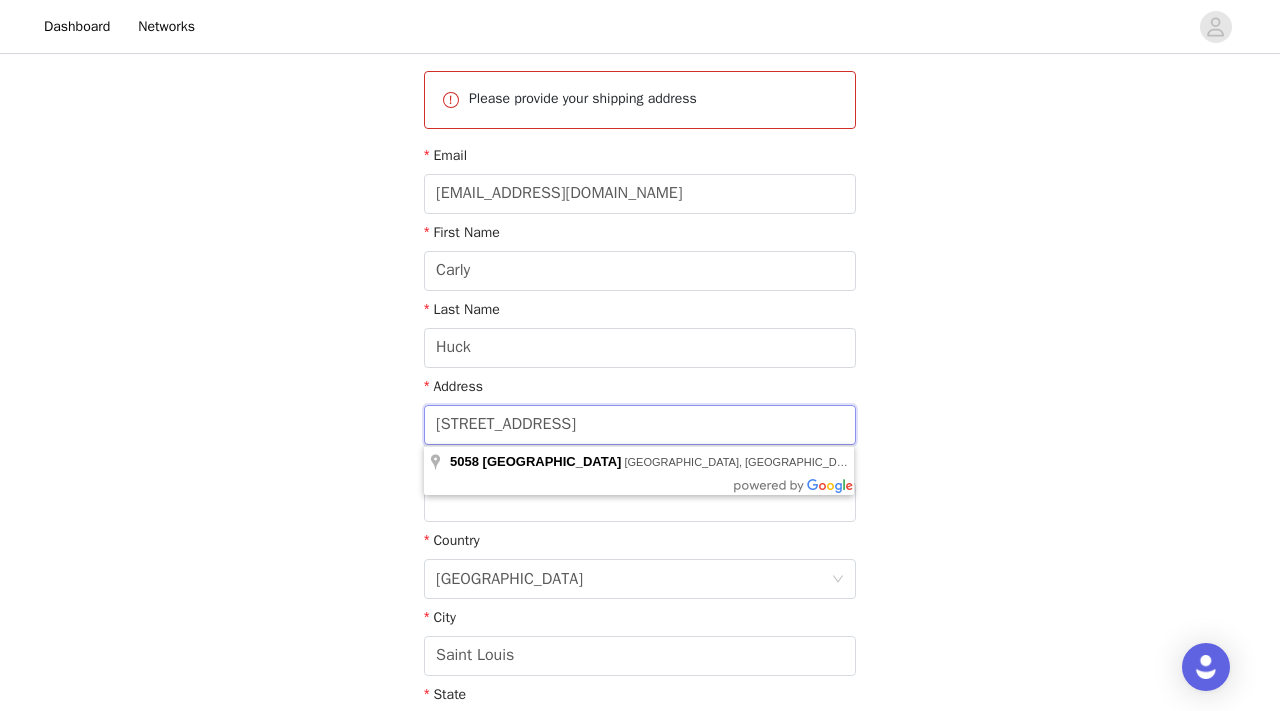 type on "[STREET_ADDRESS]" 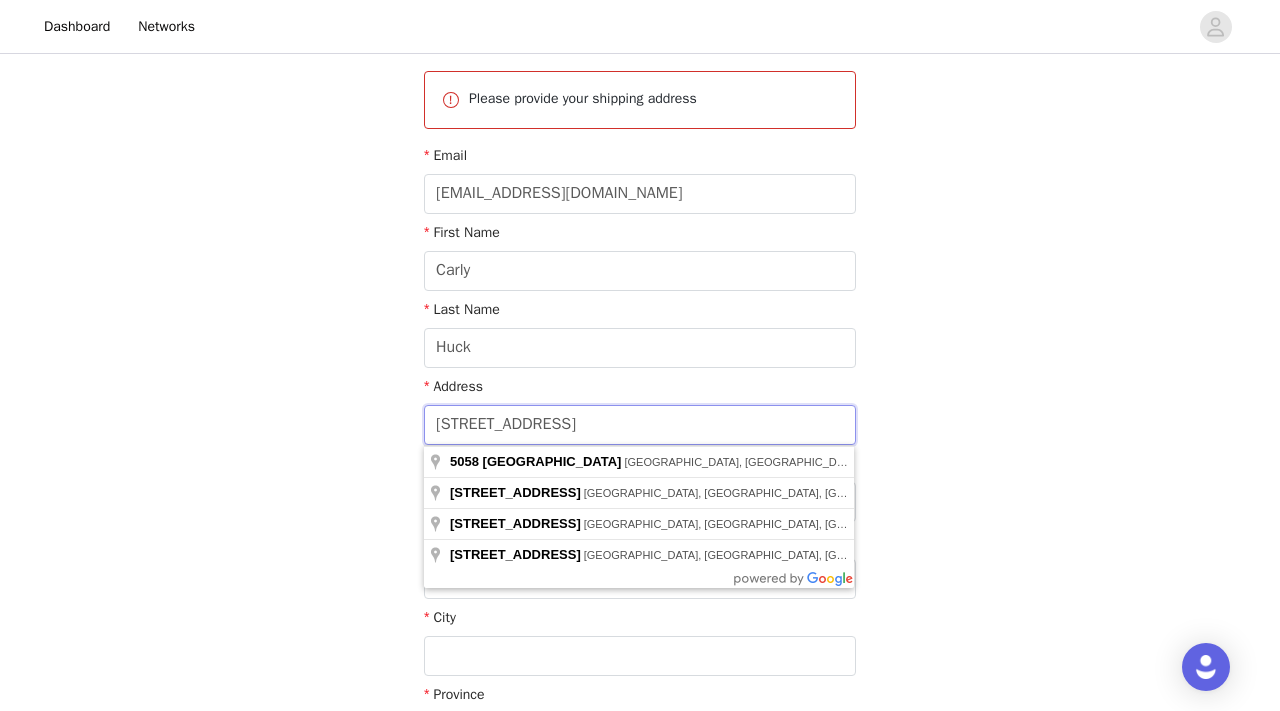 type on "[STREET_ADDRESS]" 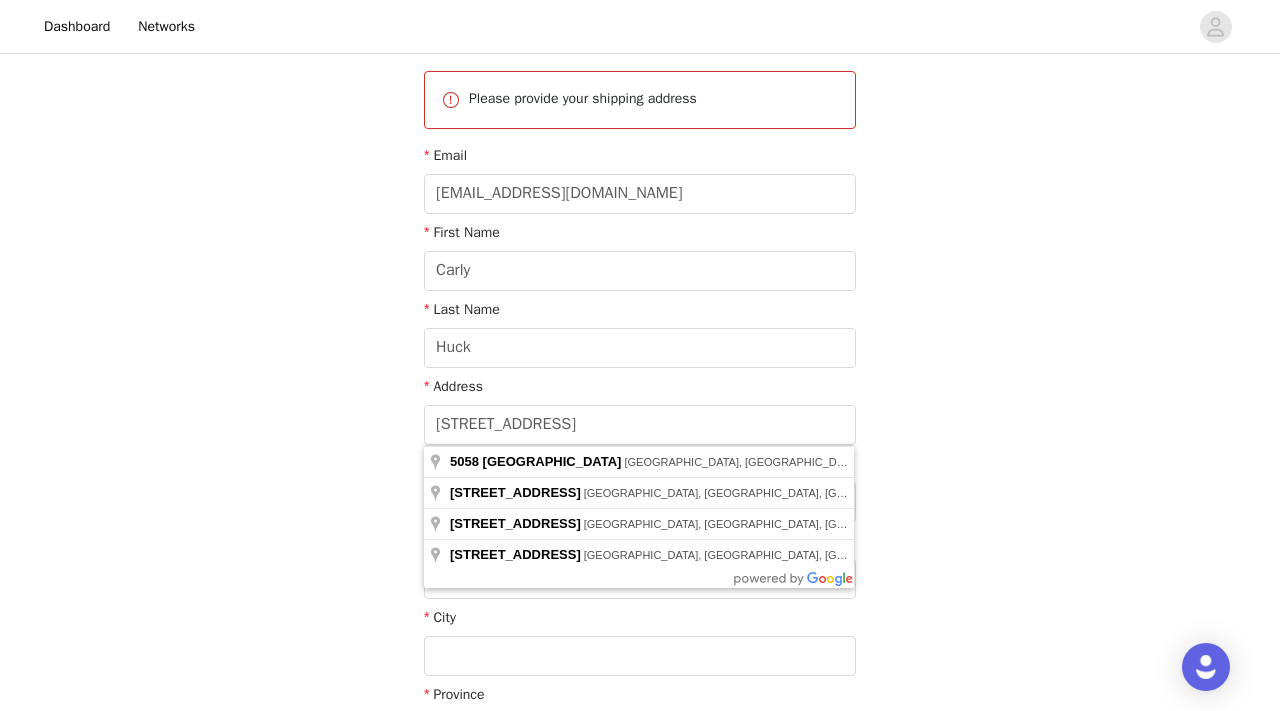 click on "STEP 4 OF 6
Shipping Information
This is where we will send your products. Please make sure this is up to date.         Please provide your shipping address     Email [EMAIL_ADDRESS][DOMAIN_NAME]   First Name [PERSON_NAME]   Last Name [PERSON_NAME]   Address [STREET_ADDRESS]     Postcode" at bounding box center (640, 345) 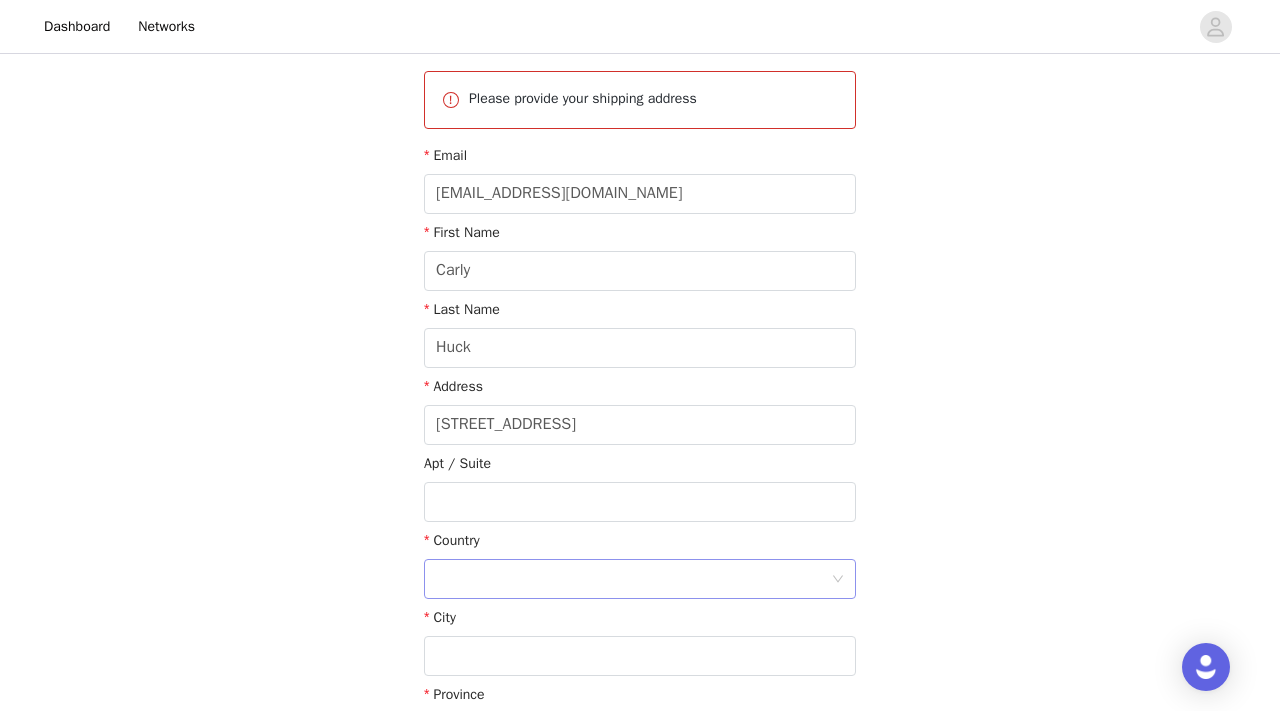 scroll, scrollTop: 313, scrollLeft: 0, axis: vertical 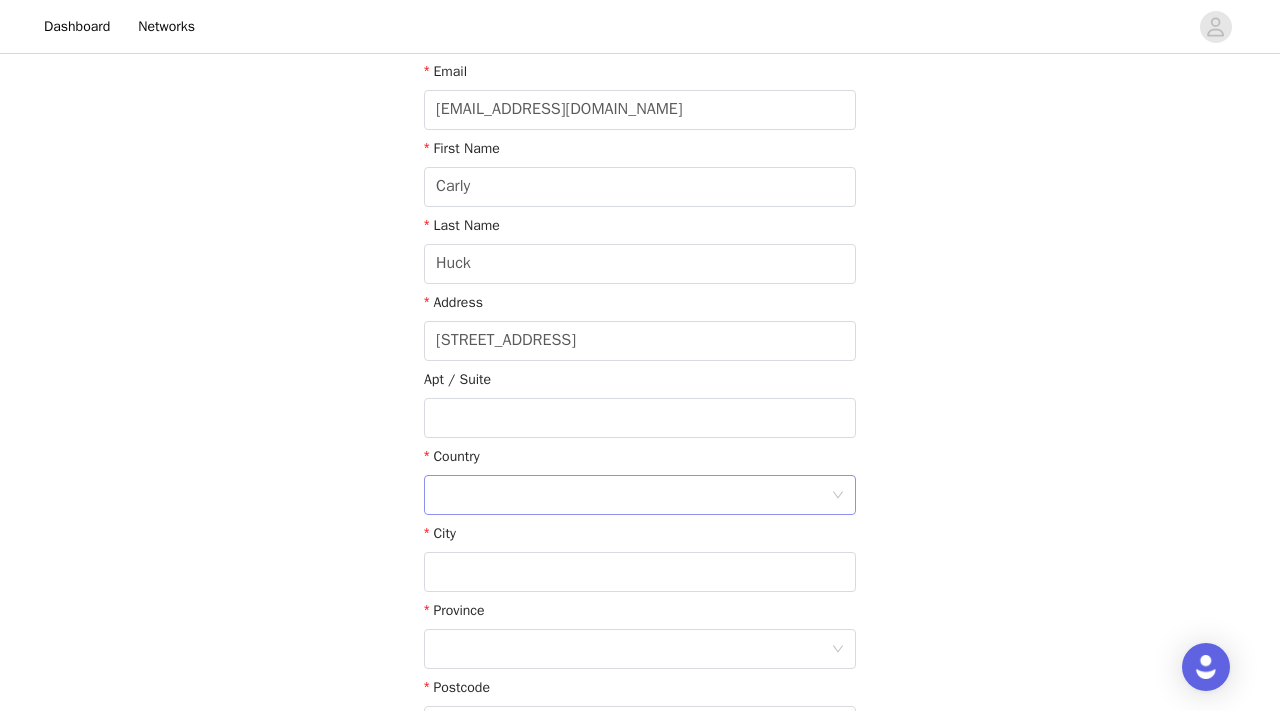click at bounding box center (633, 495) 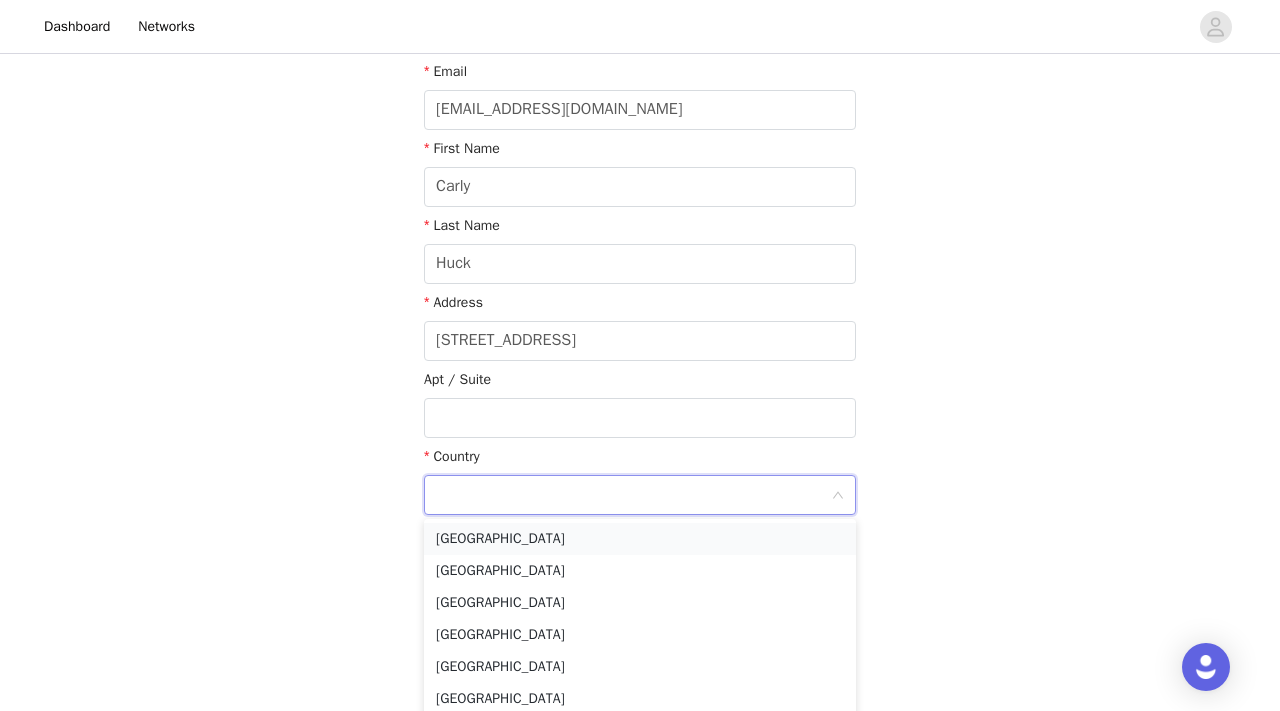 click on "[GEOGRAPHIC_DATA]" at bounding box center (640, 539) 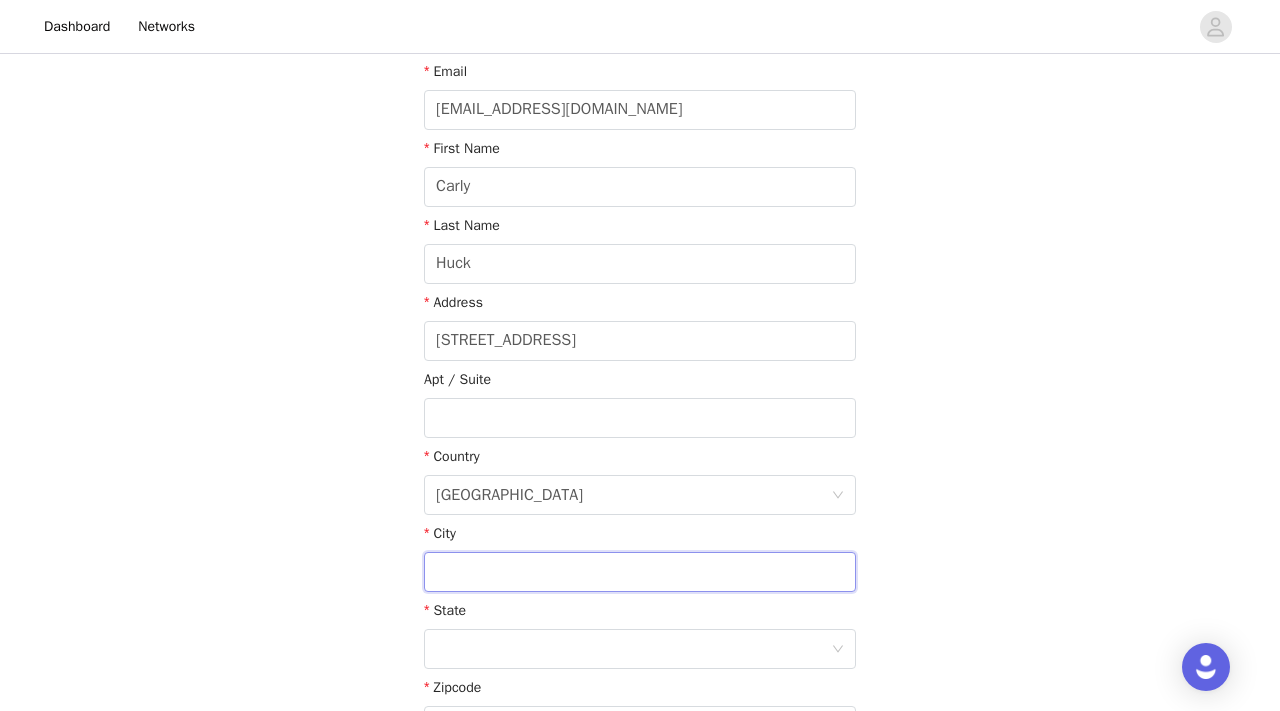 click at bounding box center [640, 572] 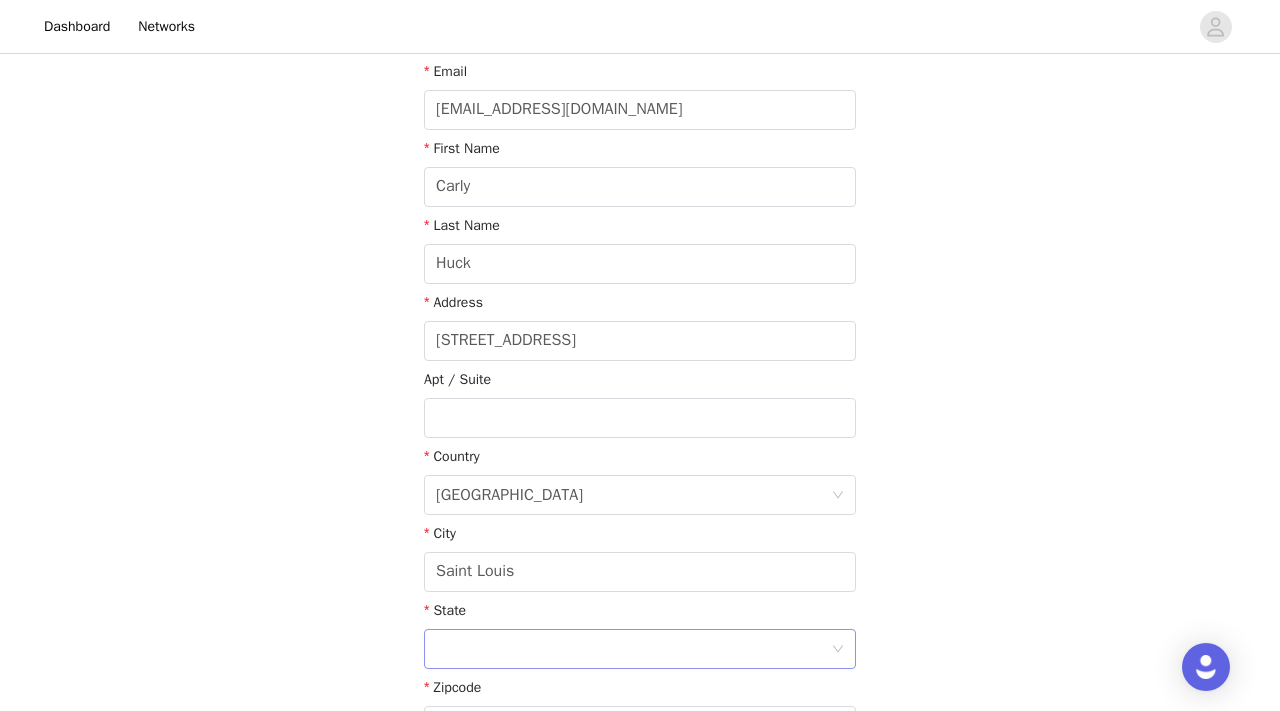 click at bounding box center (633, 649) 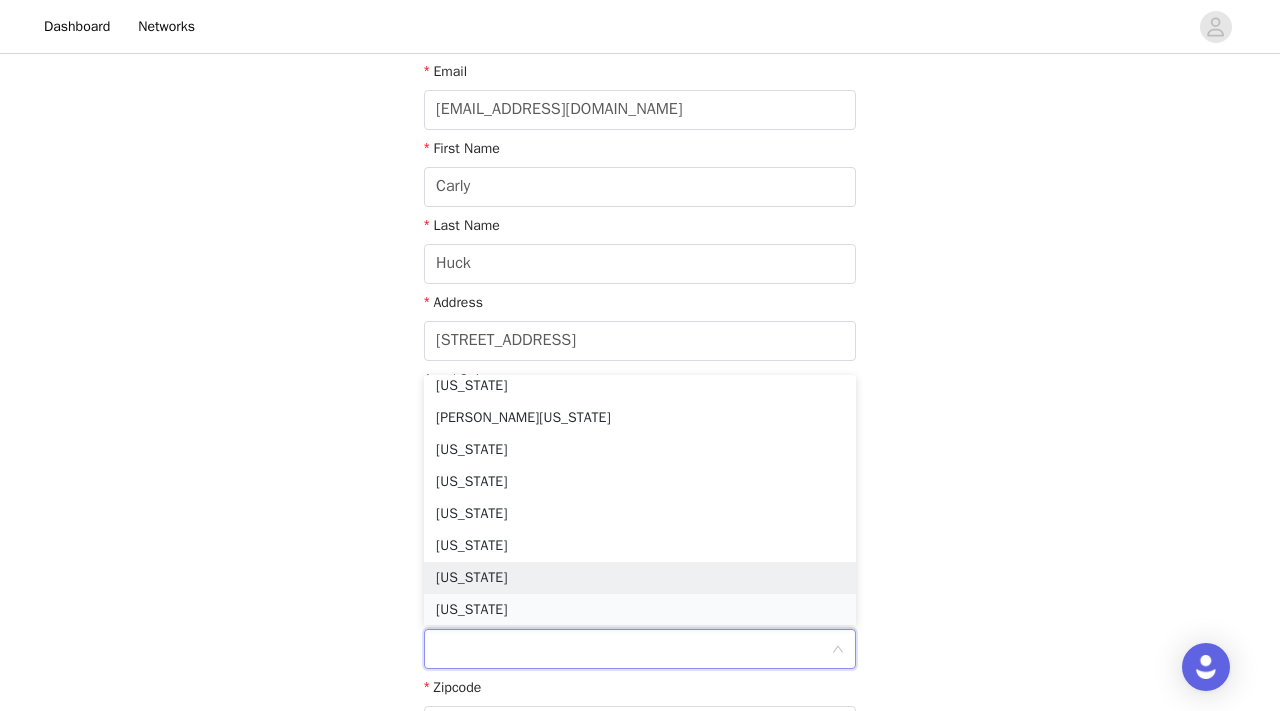 scroll, scrollTop: 810, scrollLeft: 0, axis: vertical 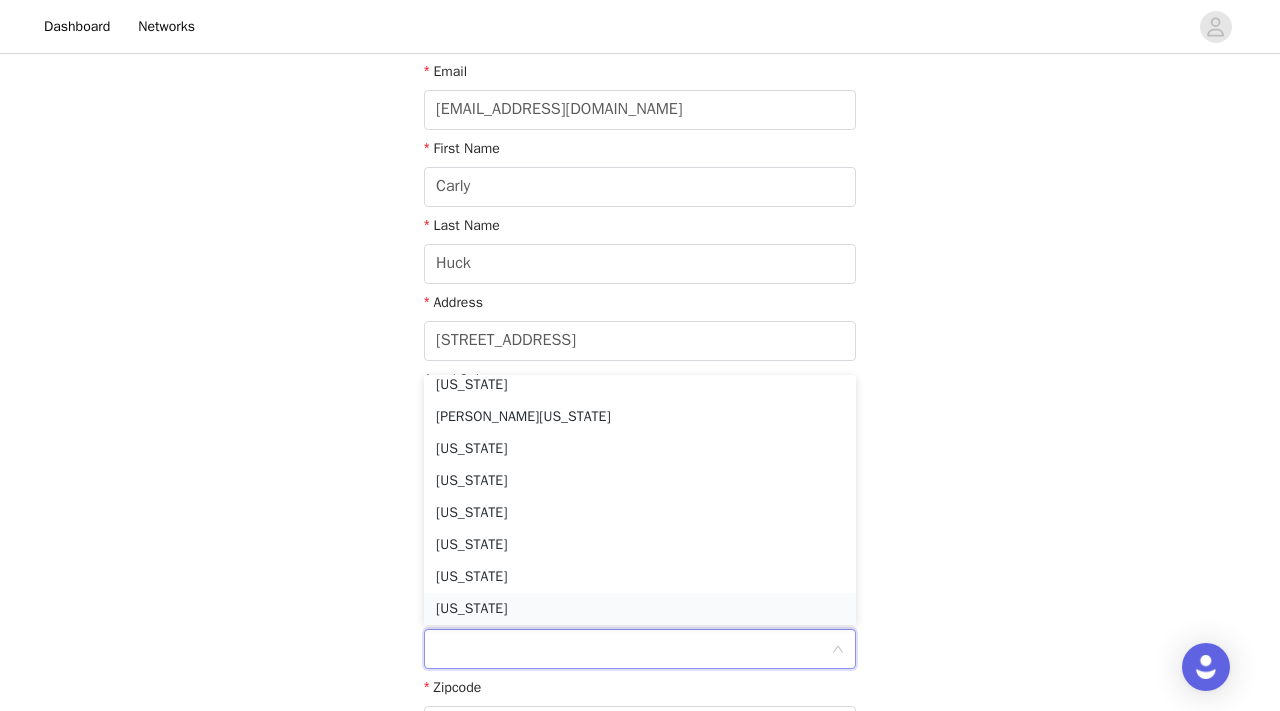 click on "[US_STATE]" at bounding box center (640, 609) 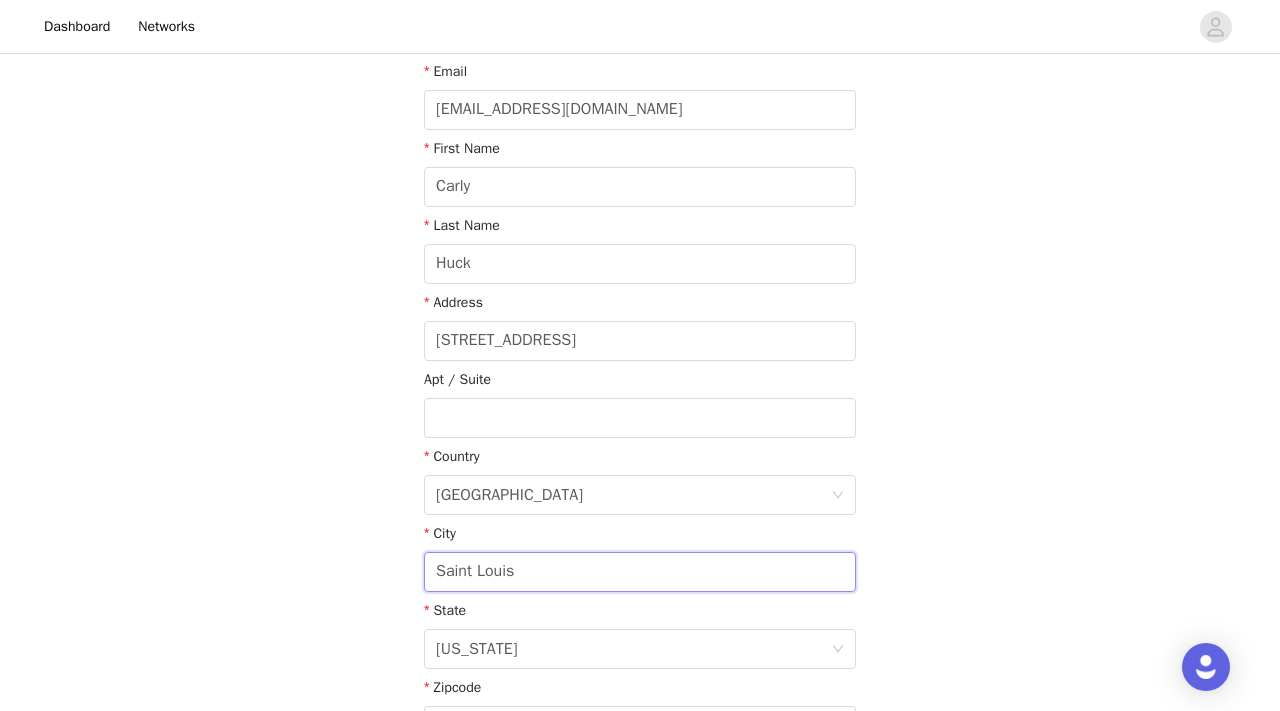 click on "Saint Louis" at bounding box center [640, 572] 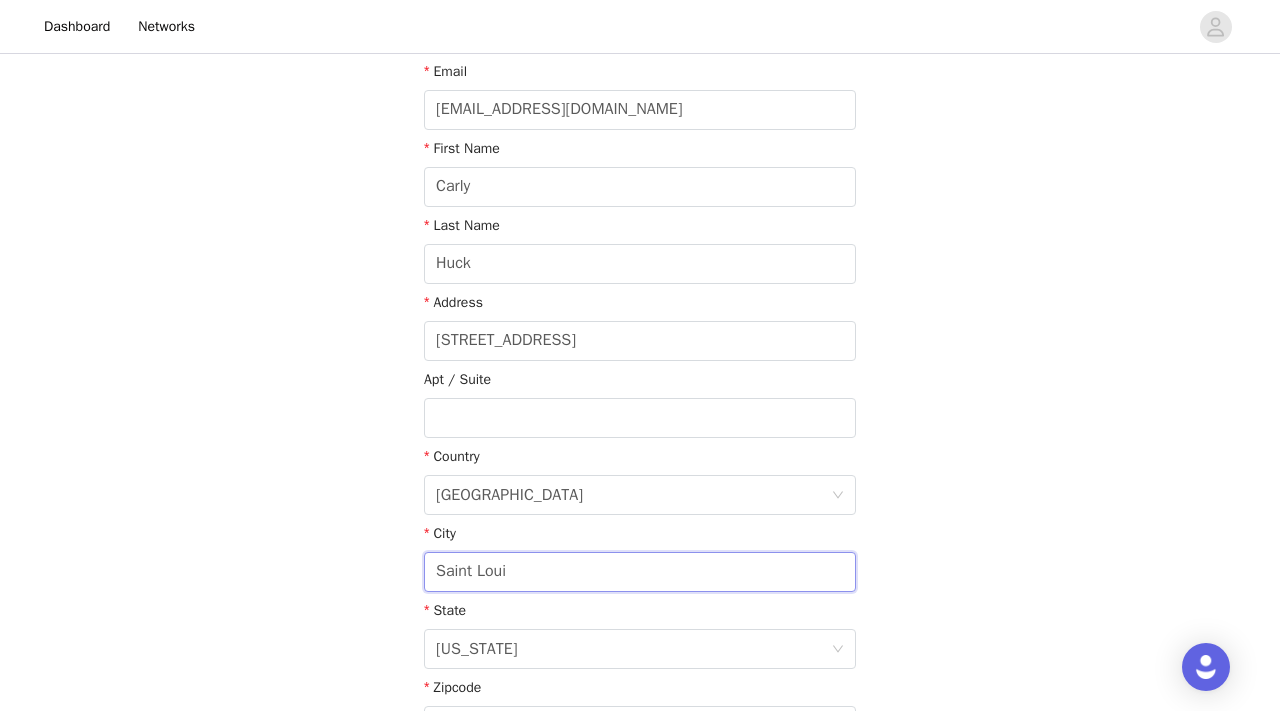 type on "Saint Louis" 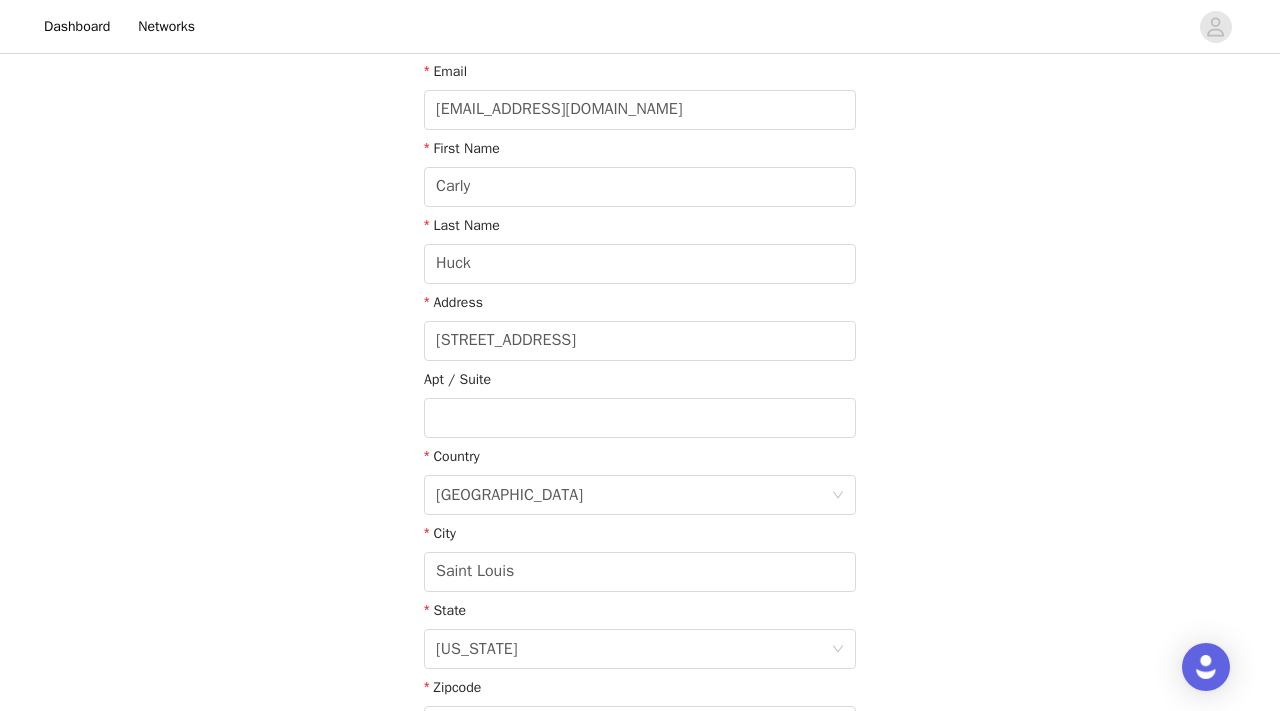 click on "STEP 4 OF 6
Shipping Information
This is where we will send your products. Please make sure this is up to date.         Please provide your shipping address     Email [EMAIL_ADDRESS][DOMAIN_NAME]   First Name [PERSON_NAME]   Last Name [PERSON_NAME]   Address [STREET_ADDRESS][US_STATE]
Zipcode" at bounding box center (640, 261) 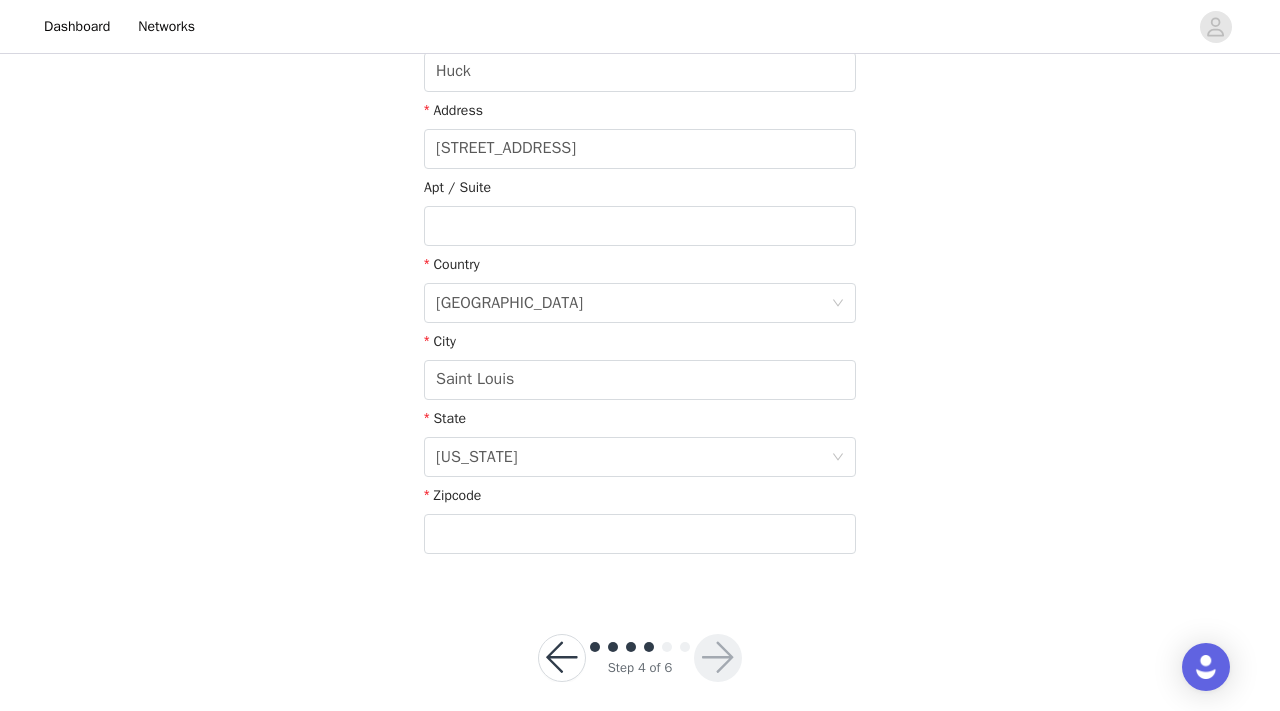 scroll, scrollTop: 523, scrollLeft: 0, axis: vertical 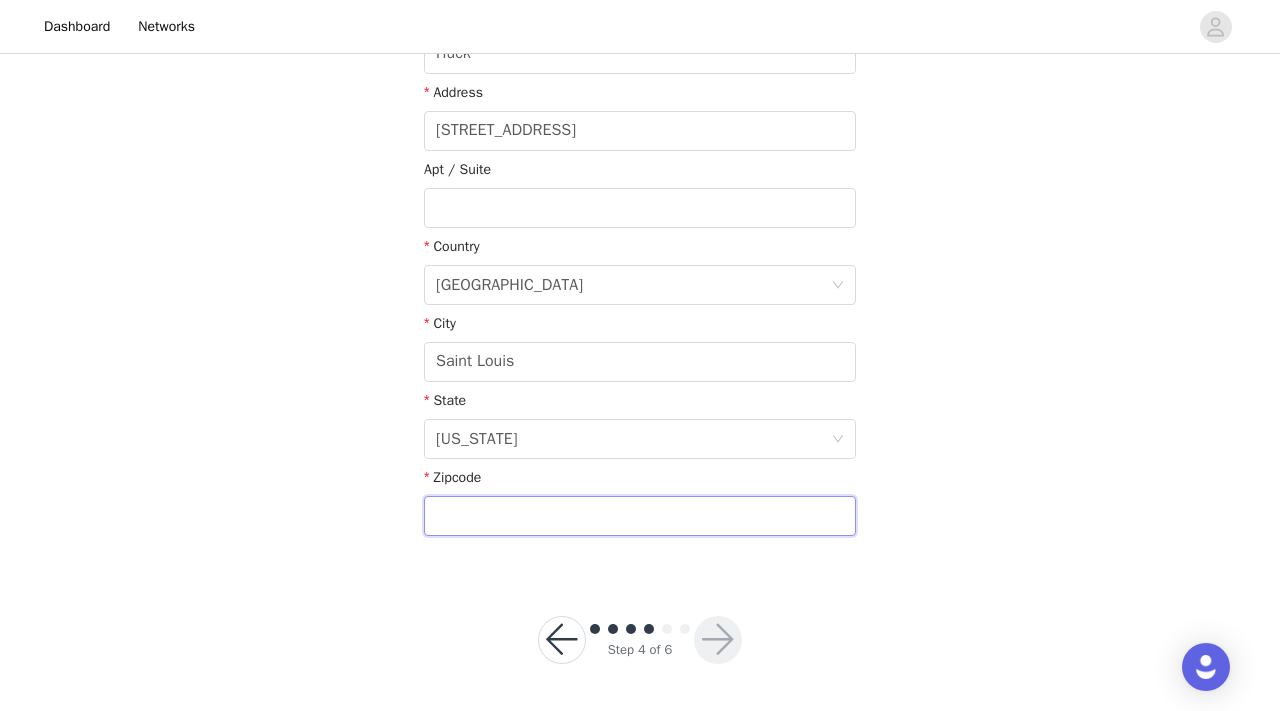 click at bounding box center [640, 516] 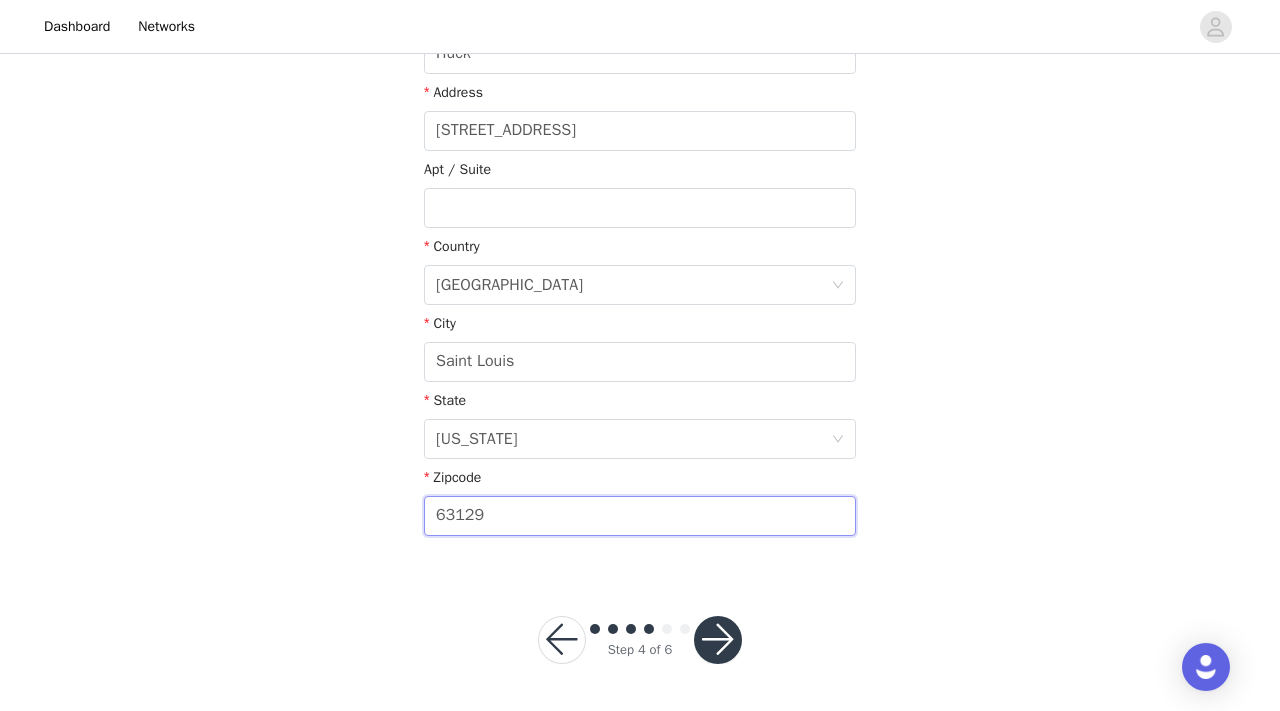 type on "63129" 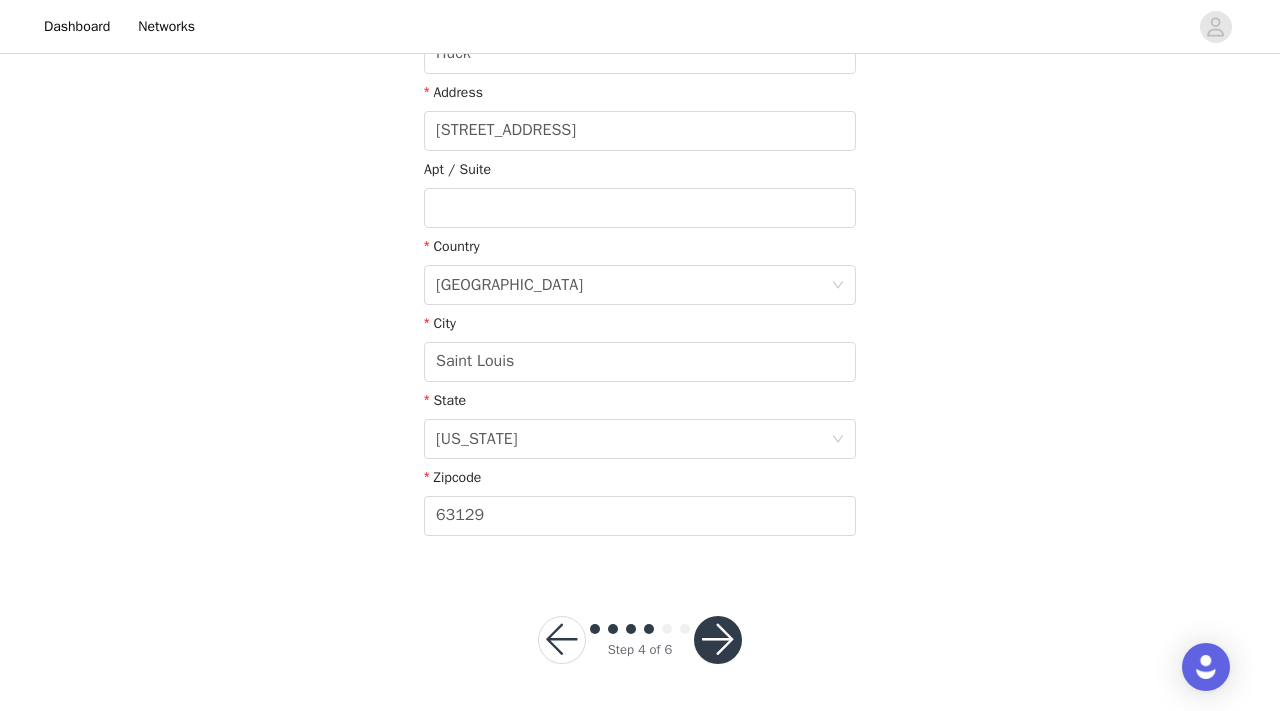 click on "STEP 4 OF 6
Shipping Information
This is where we will send your products. Please make sure this is up to date.         Please provide your shipping address     Email [EMAIL_ADDRESS][DOMAIN_NAME]   First Name [PERSON_NAME]   Last Name [PERSON_NAME]   Address [STREET_ADDRESS][US_STATE]
Step 4 of 6" at bounding box center [640, 123] 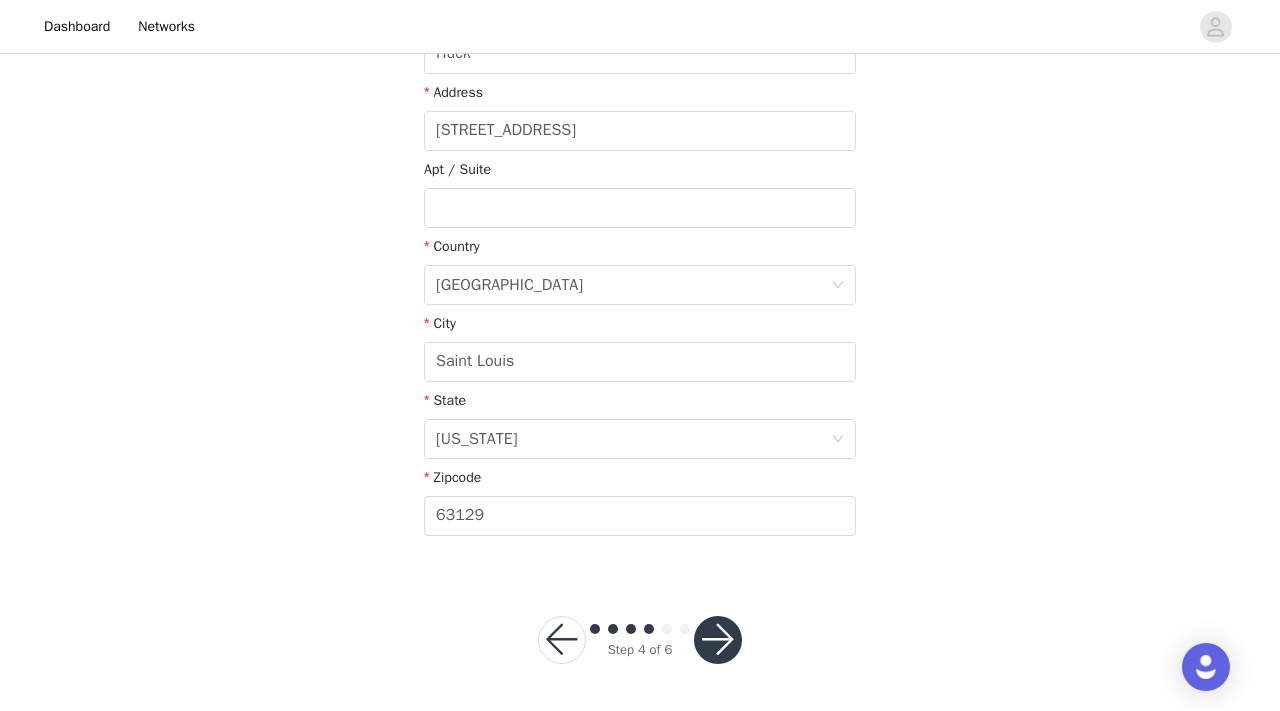 click at bounding box center (718, 640) 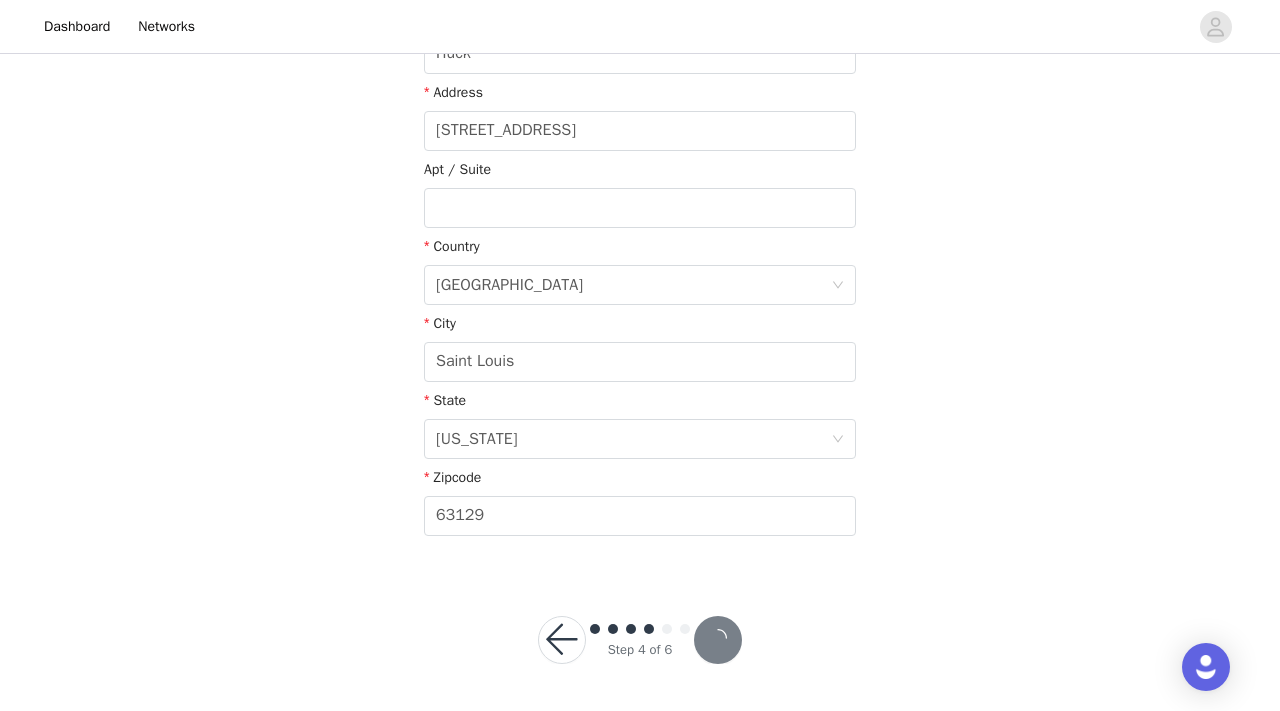 scroll, scrollTop: 449, scrollLeft: 0, axis: vertical 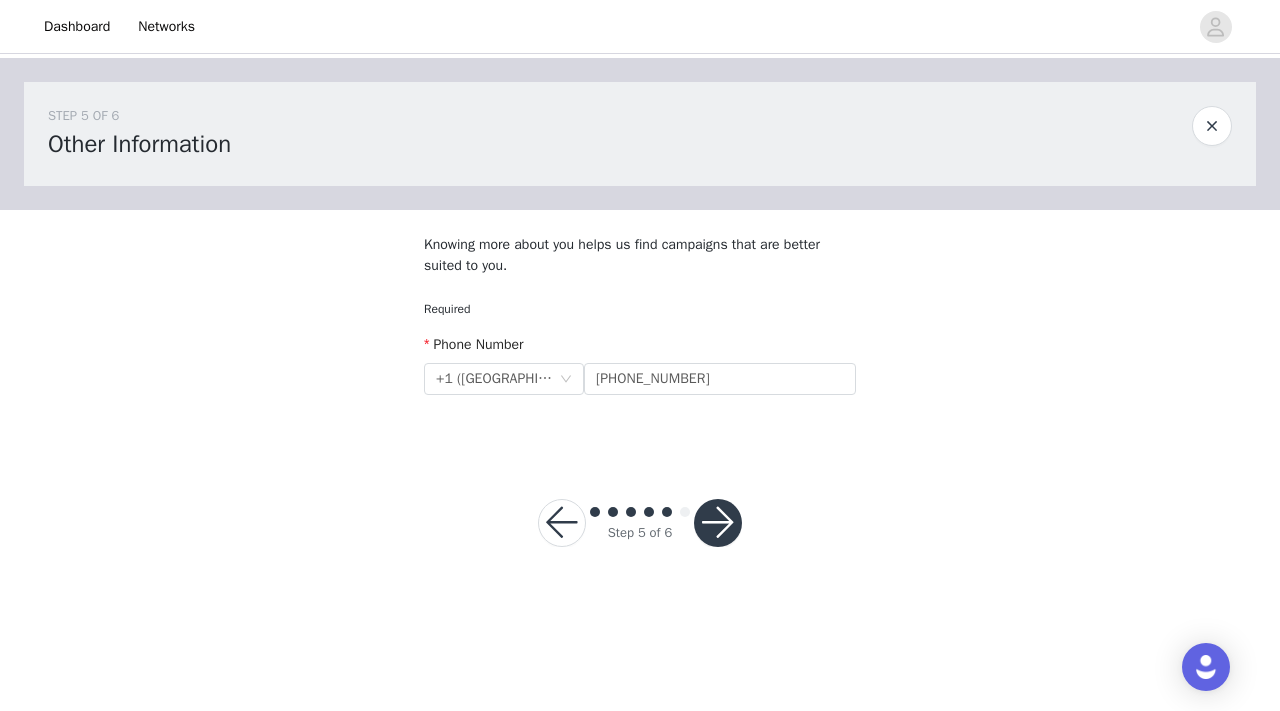 click at bounding box center [718, 523] 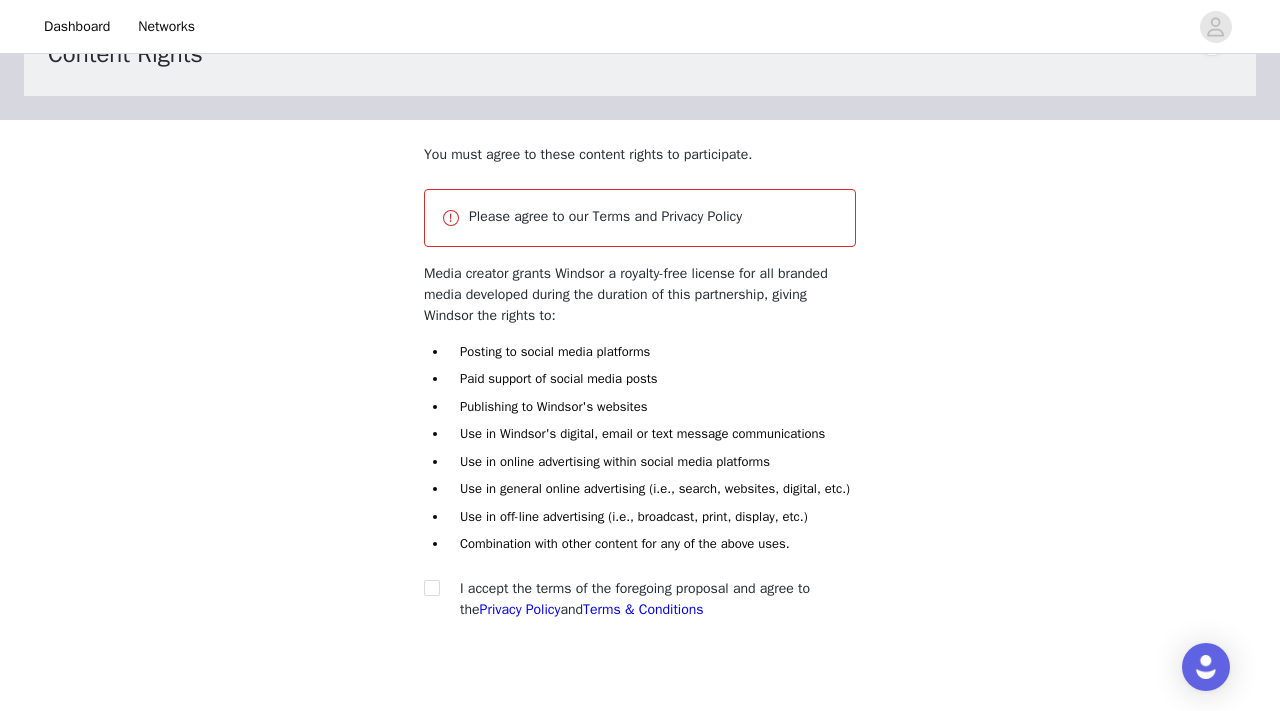 scroll, scrollTop: 218, scrollLeft: 0, axis: vertical 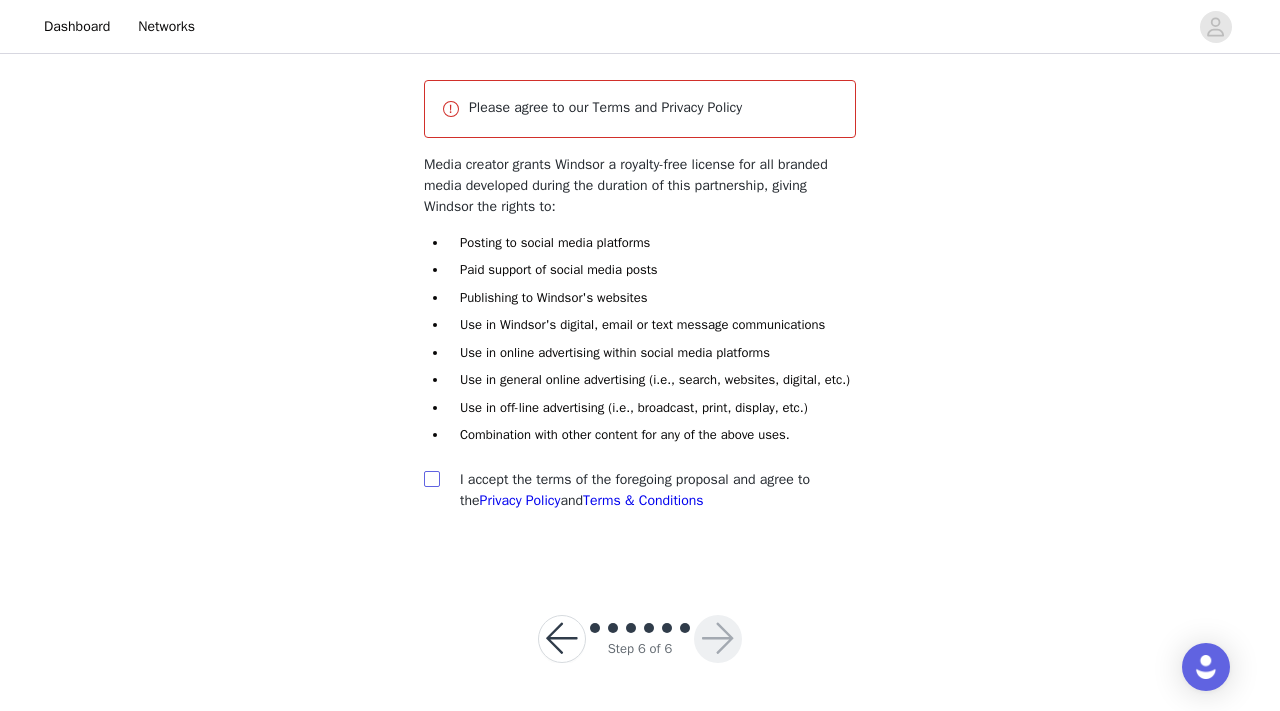 click at bounding box center (432, 479) 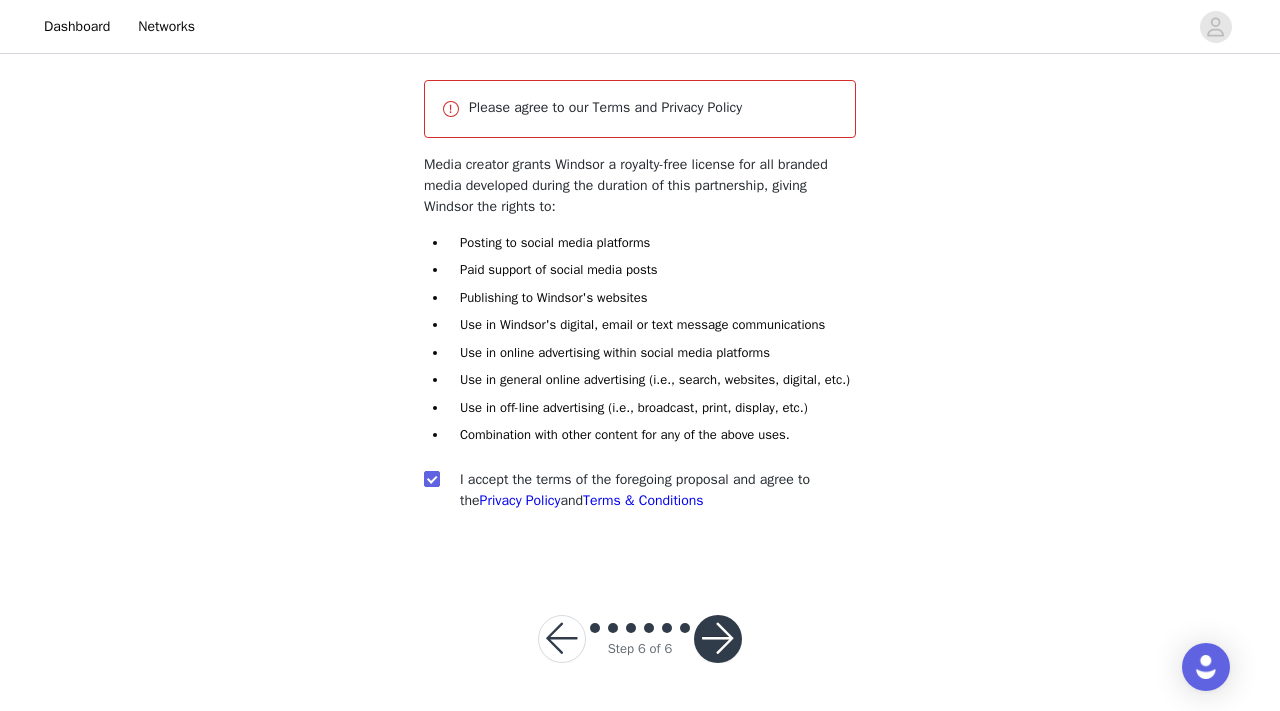 click at bounding box center [718, 639] 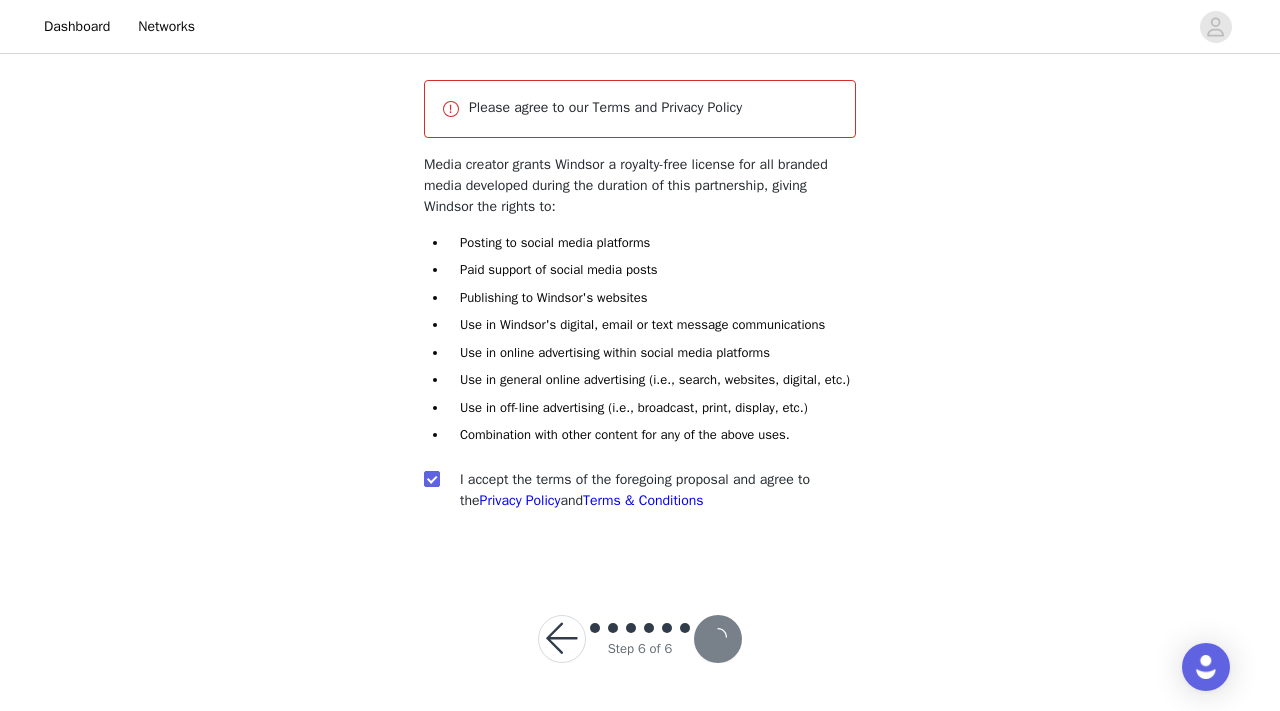 scroll, scrollTop: 144, scrollLeft: 0, axis: vertical 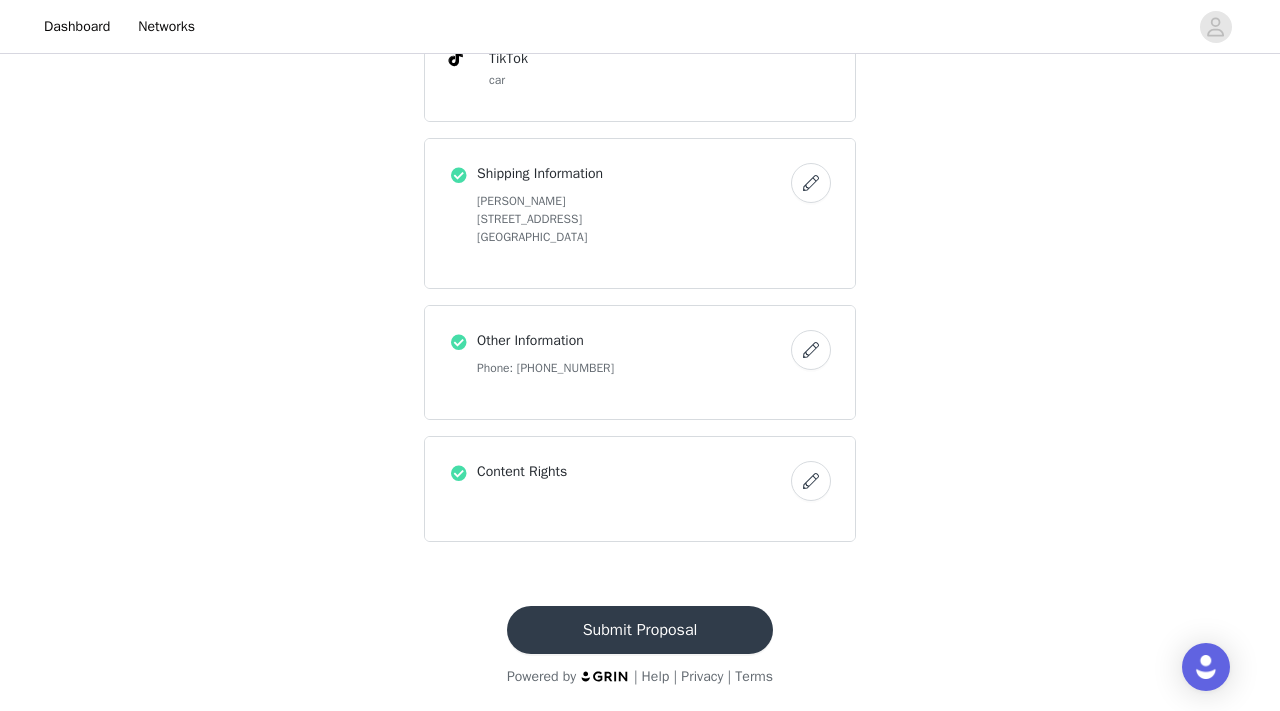 click on "Submit Proposal" at bounding box center [640, 630] 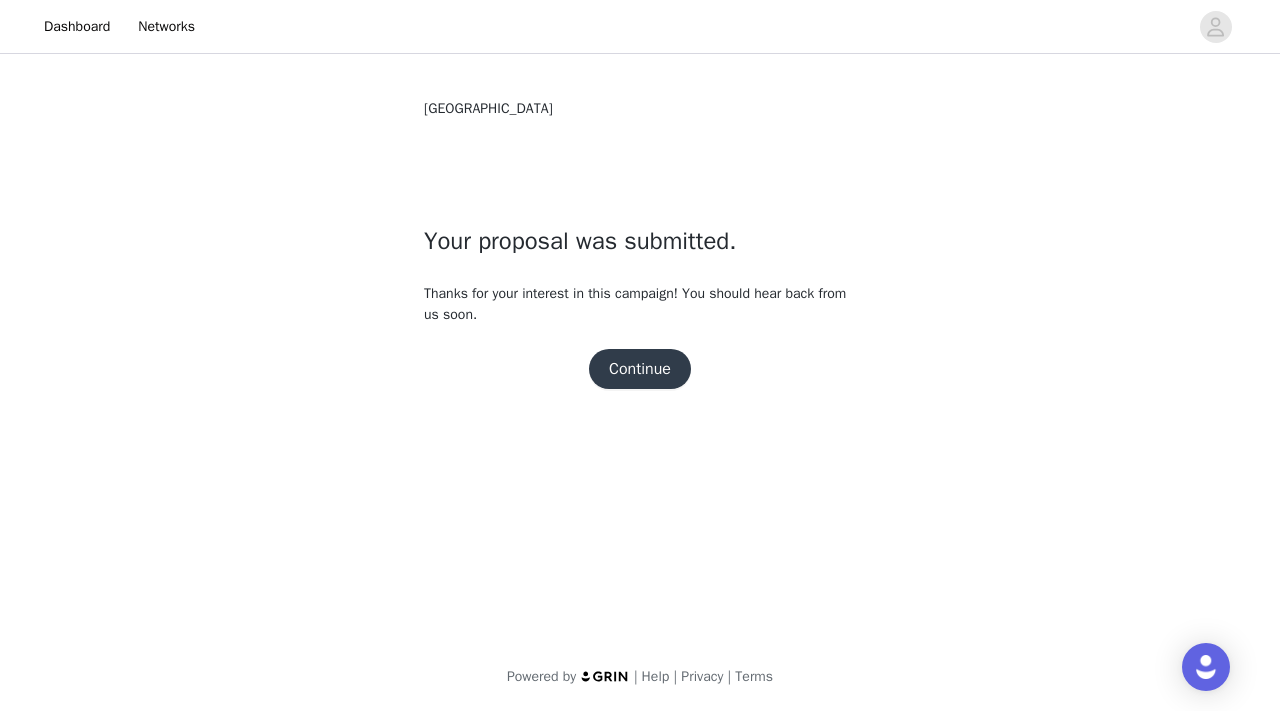 scroll, scrollTop: 0, scrollLeft: 0, axis: both 